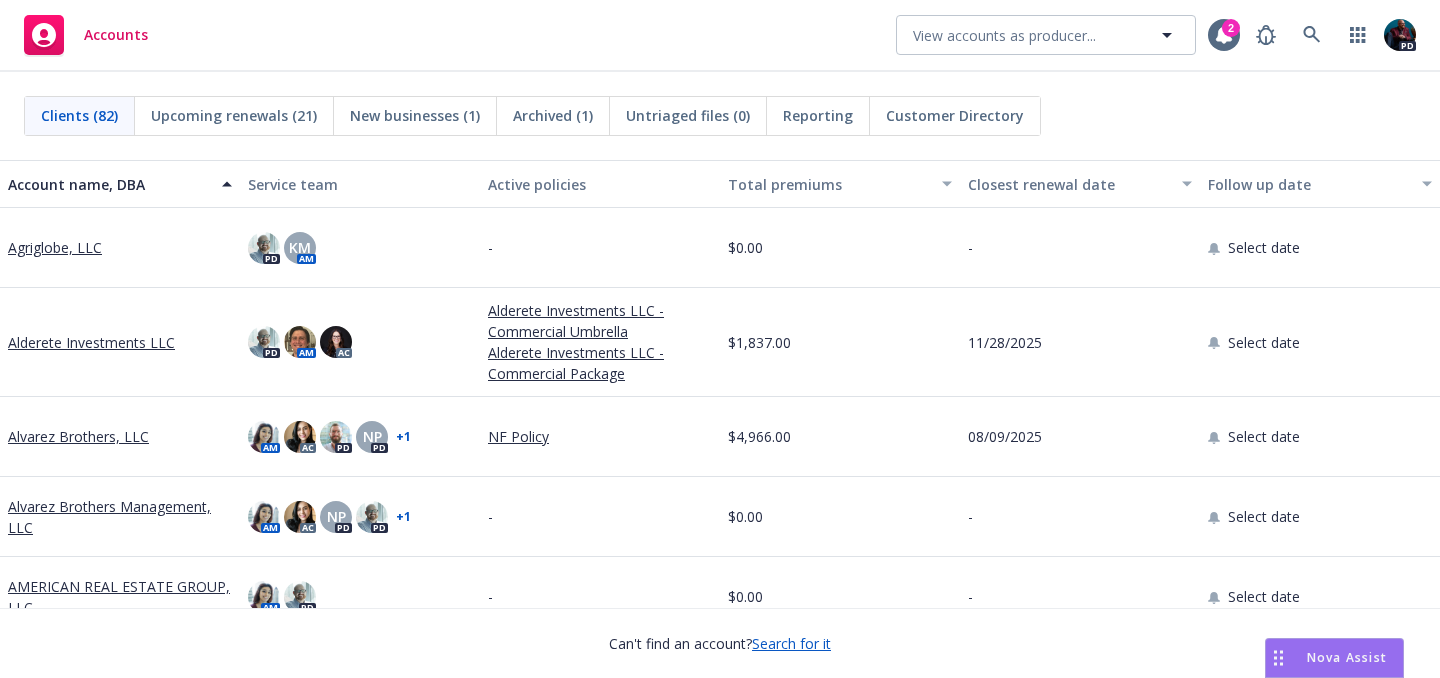 scroll, scrollTop: 0, scrollLeft: 0, axis: both 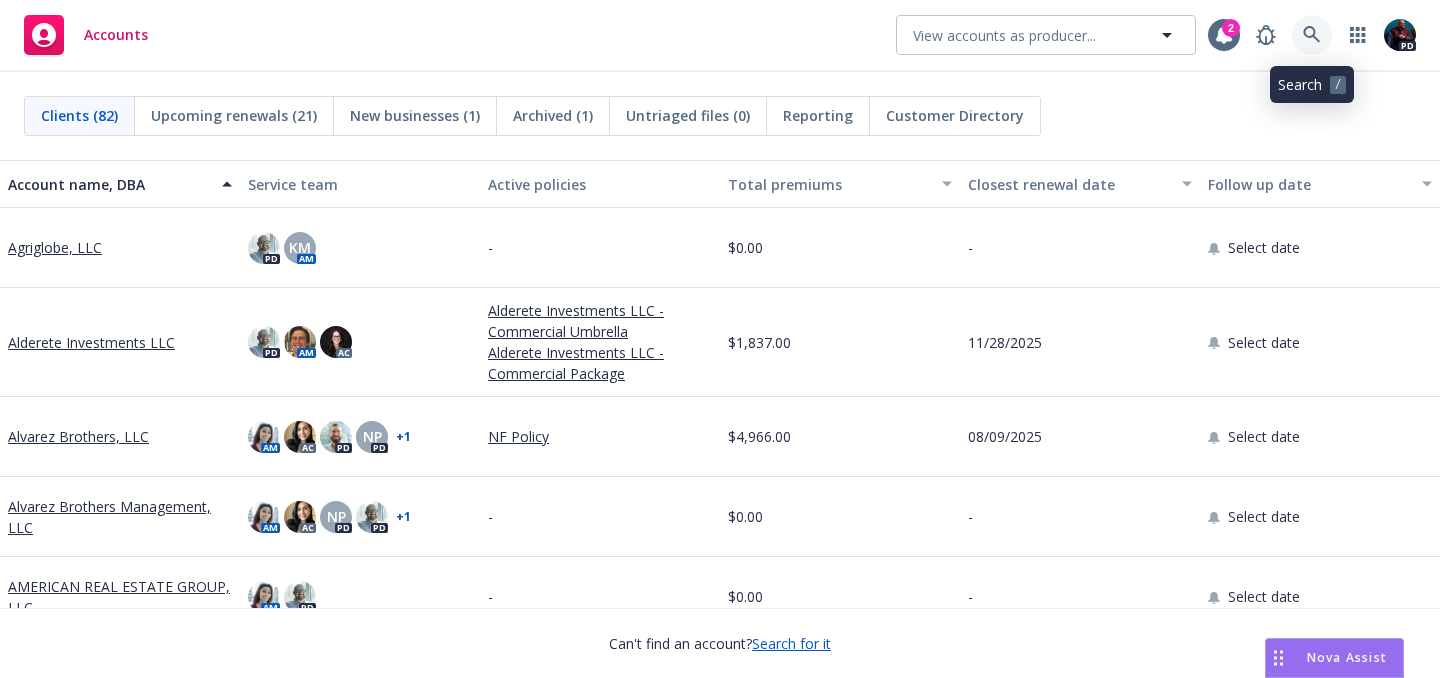 click 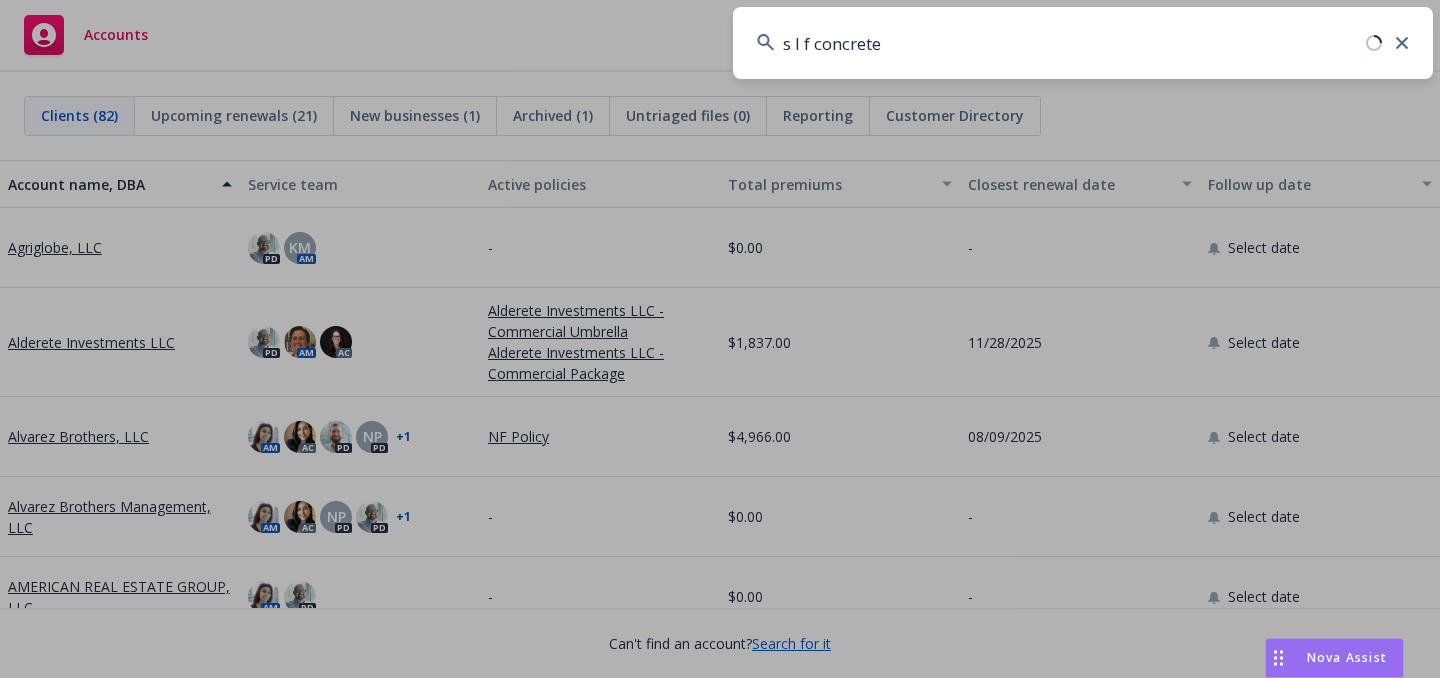 type on "s l f concrete" 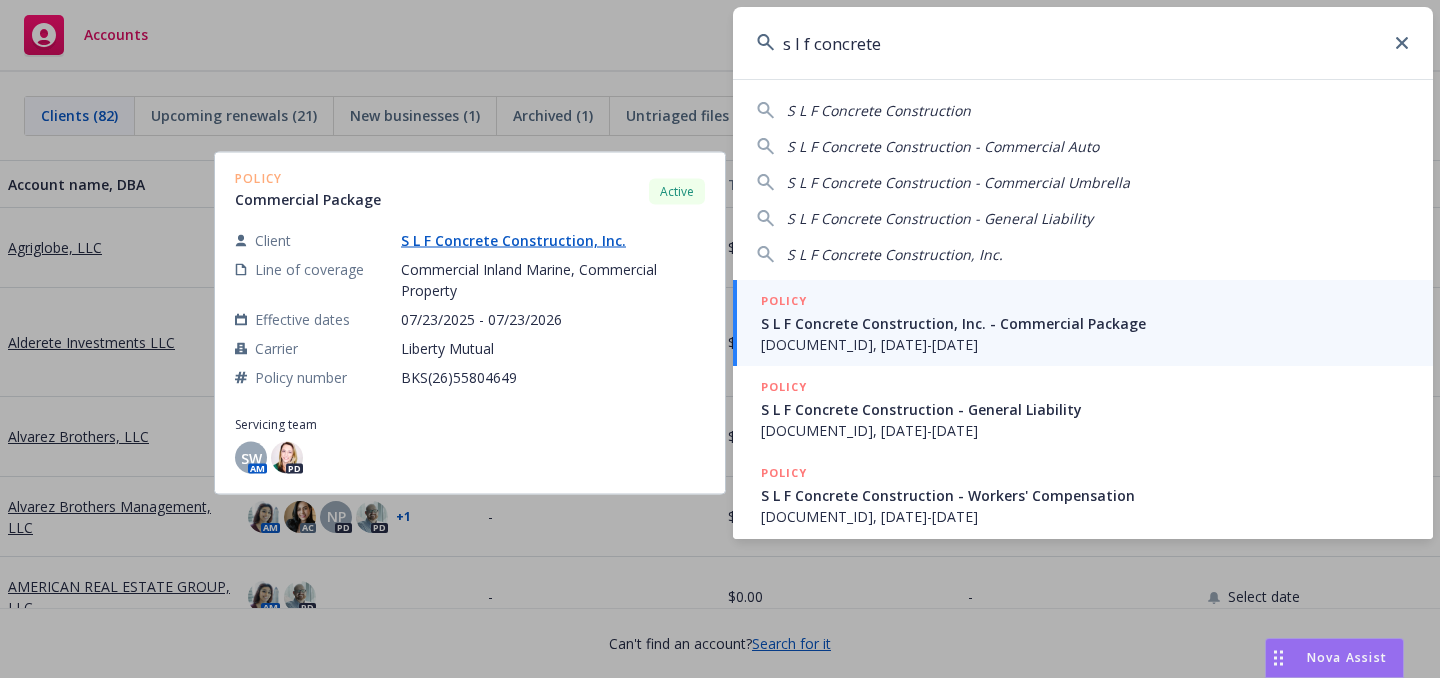 click on "S L F Concrete Construction, Inc. - Commercial Package" at bounding box center (1085, 323) 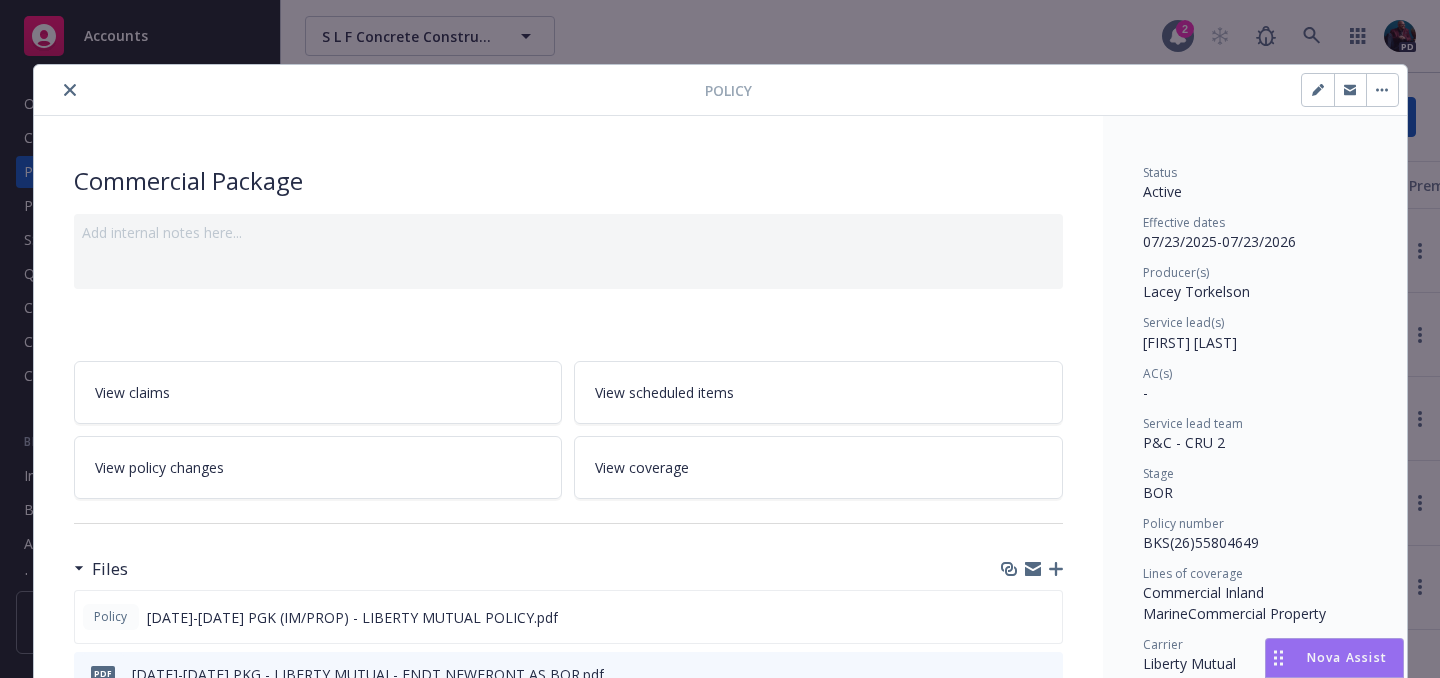 click 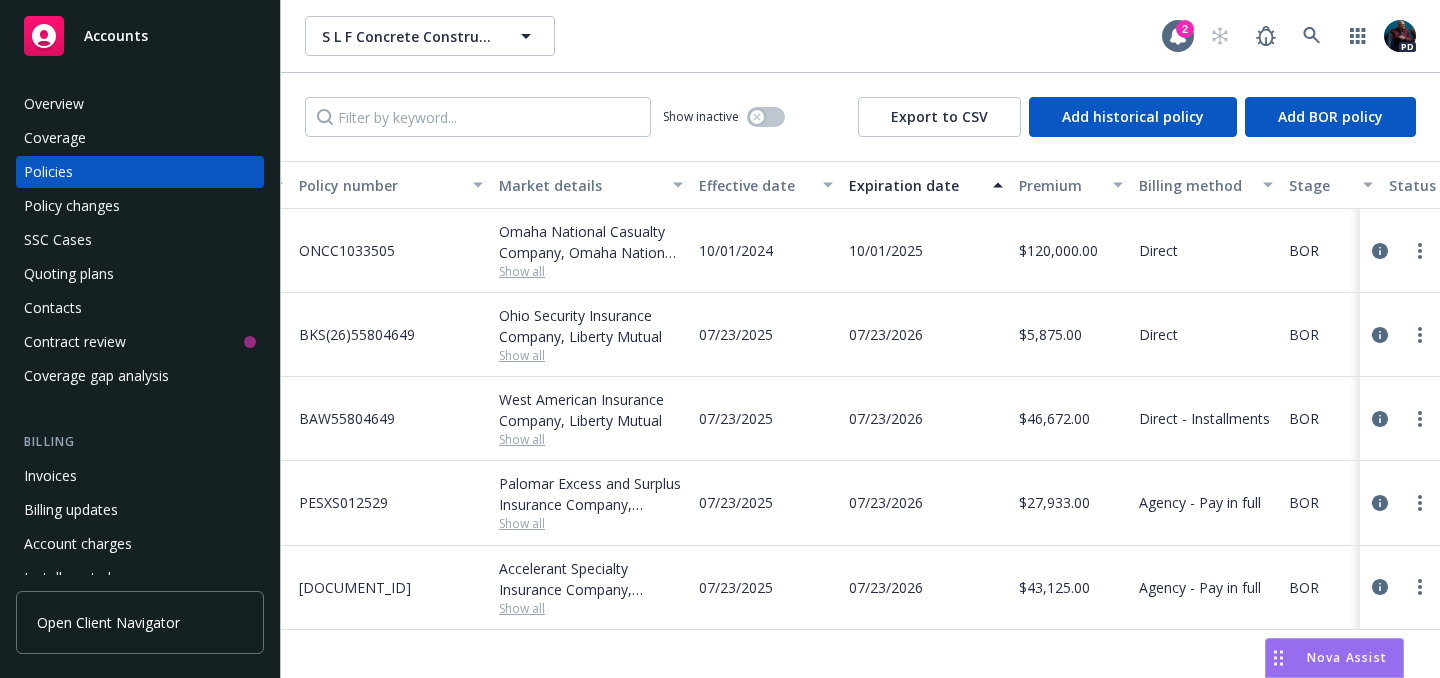 scroll, scrollTop: 0, scrollLeft: 0, axis: both 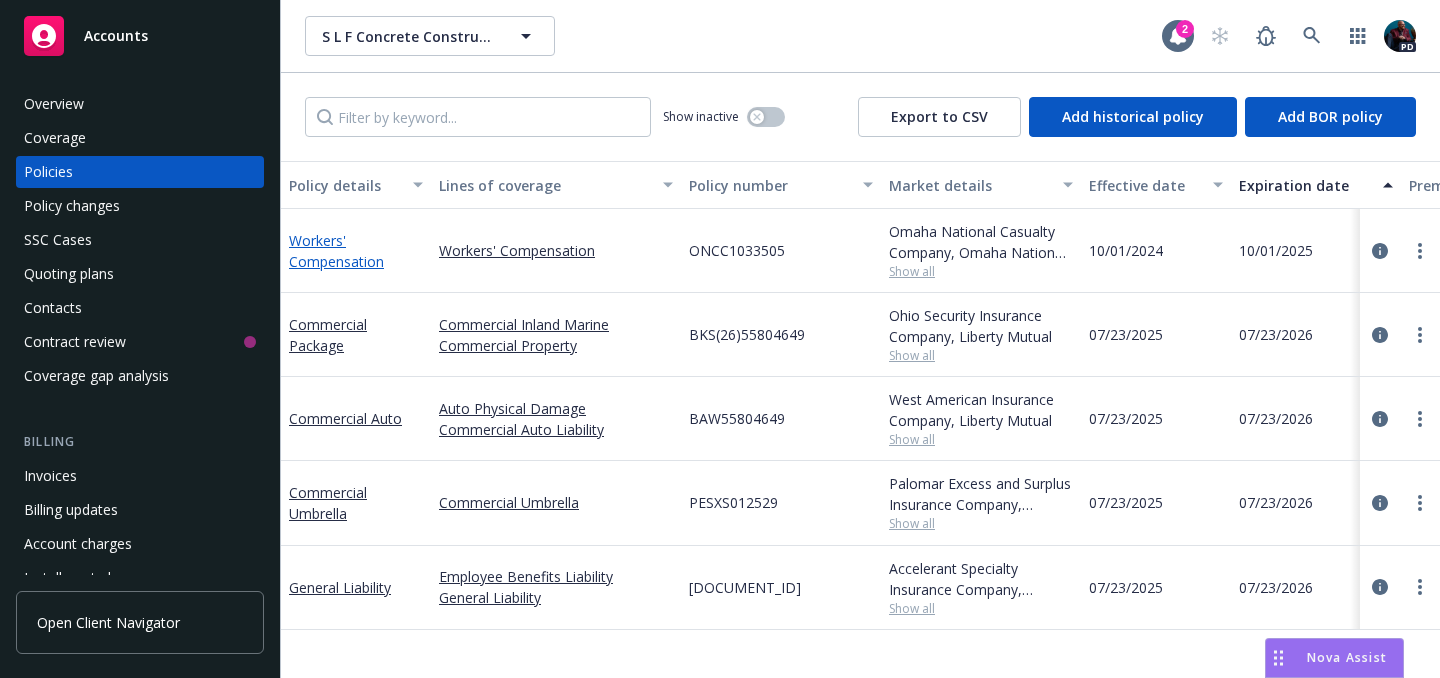 click on "Workers' Compensation" at bounding box center [336, 251] 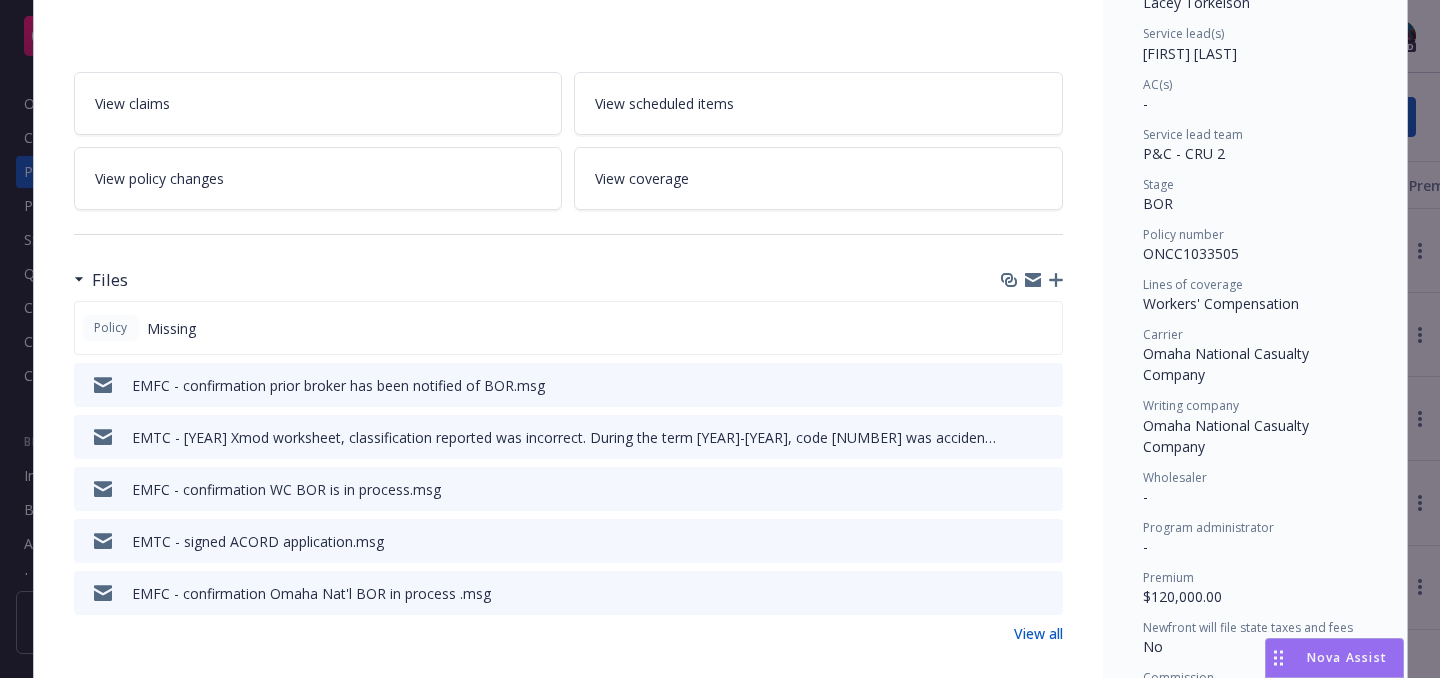 scroll, scrollTop: 0, scrollLeft: 0, axis: both 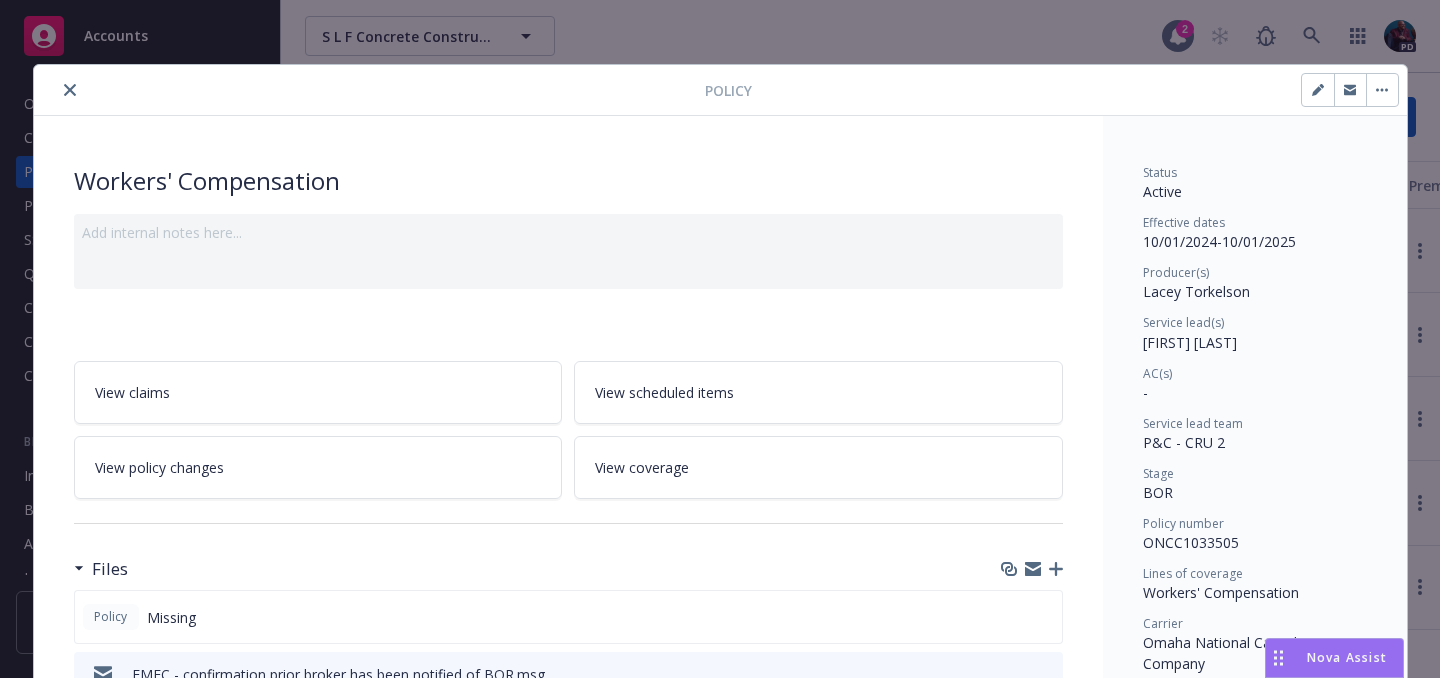 click 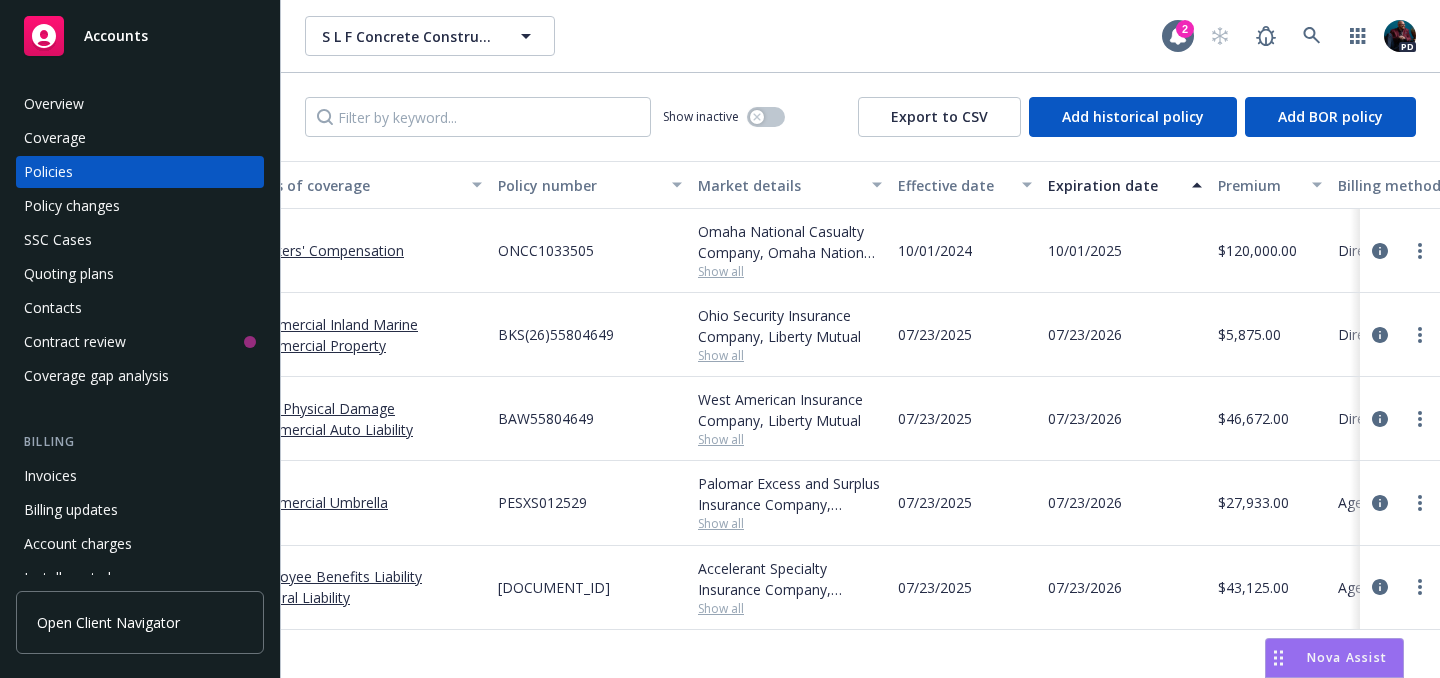 scroll, scrollTop: 0, scrollLeft: 197, axis: horizontal 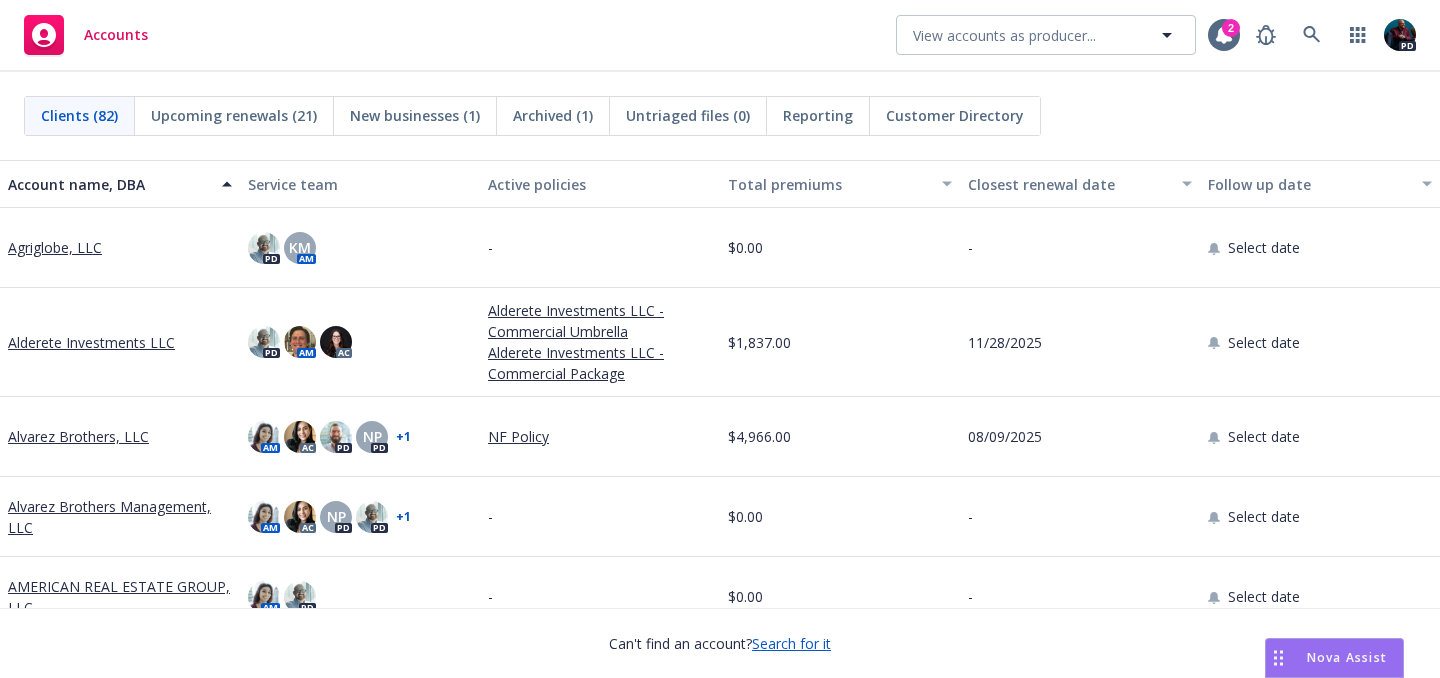 click on "Nova Assist" at bounding box center (1347, 657) 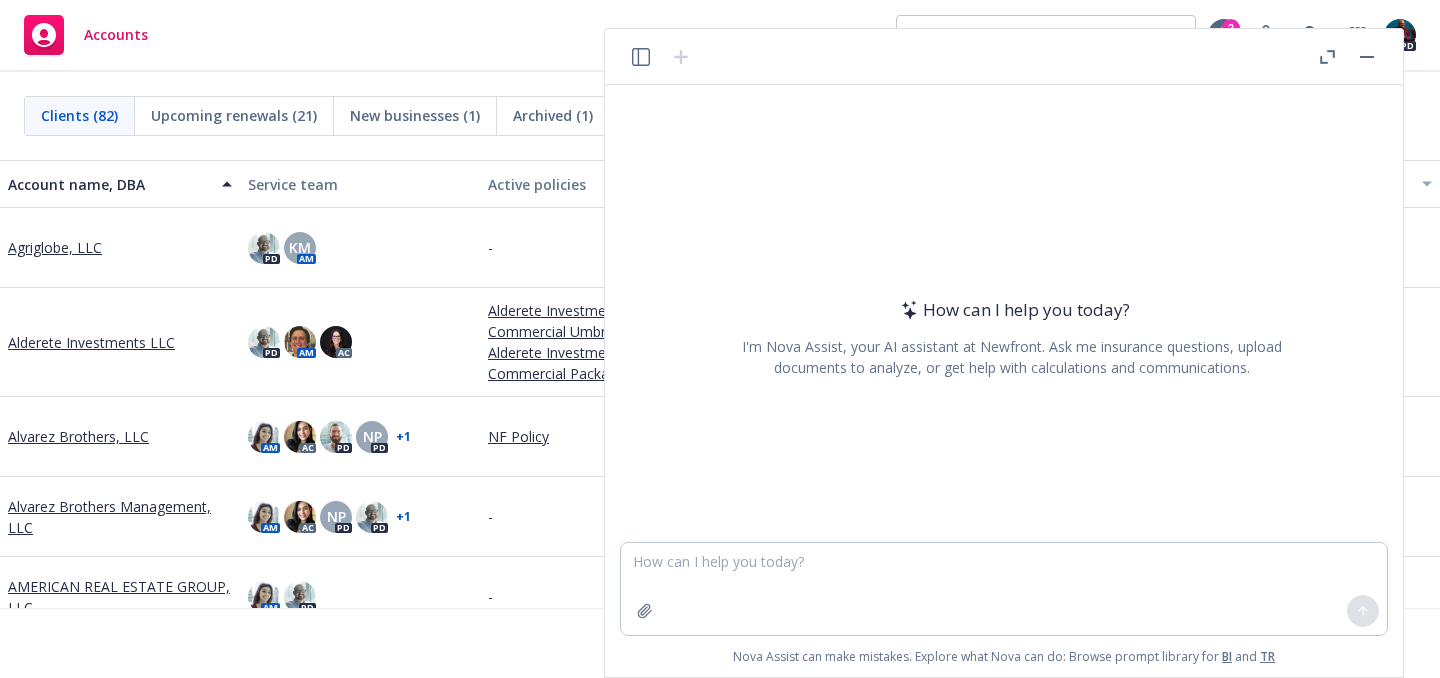 click 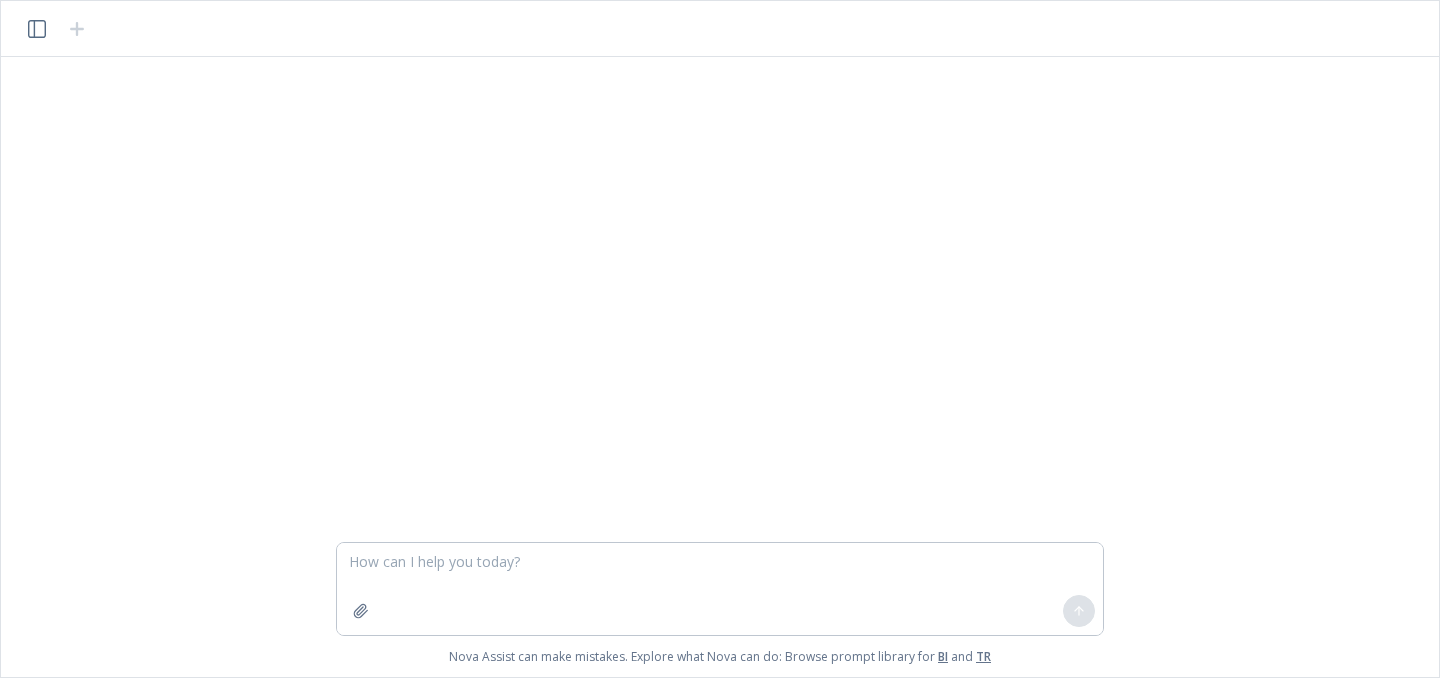 scroll, scrollTop: 0, scrollLeft: 0, axis: both 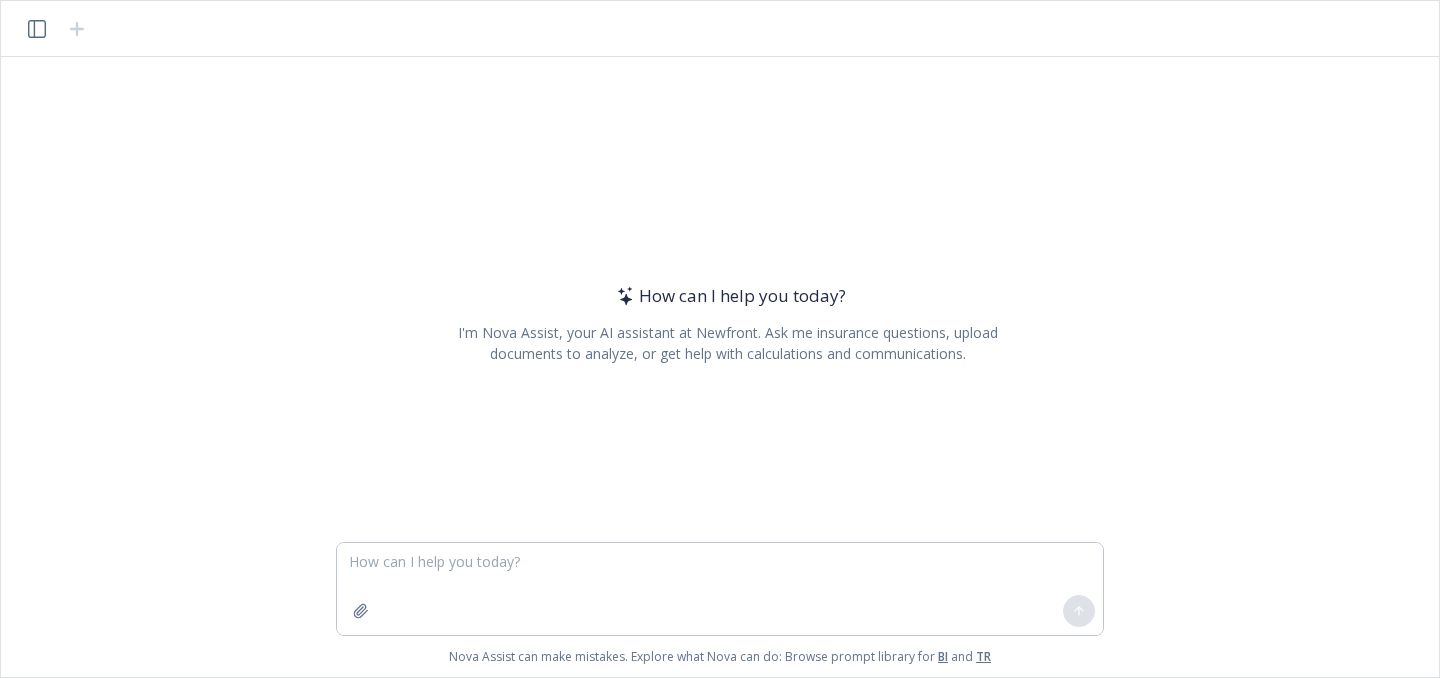 click at bounding box center (37, 29) 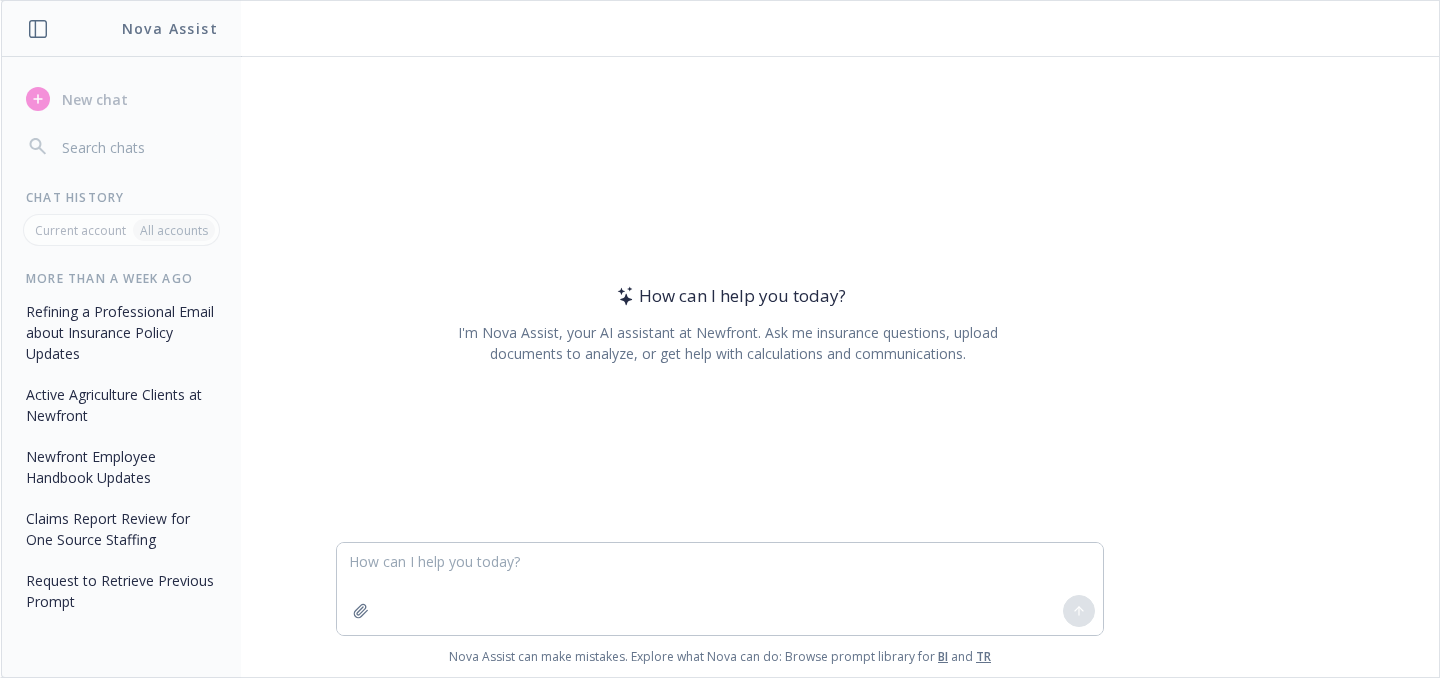 click on "Request to Retrieve Previous Prompt" at bounding box center (121, 591) 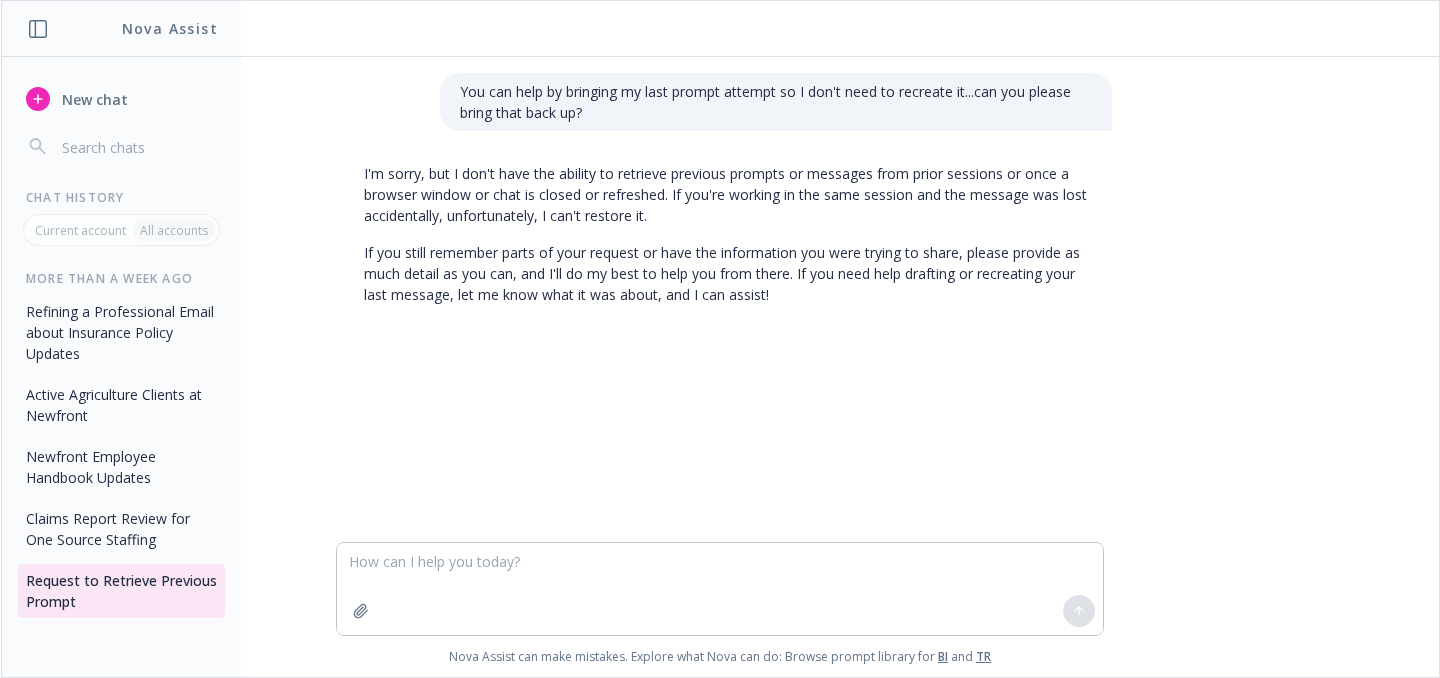 click on "Claims Report Review for One Source Staffing" at bounding box center [121, 529] 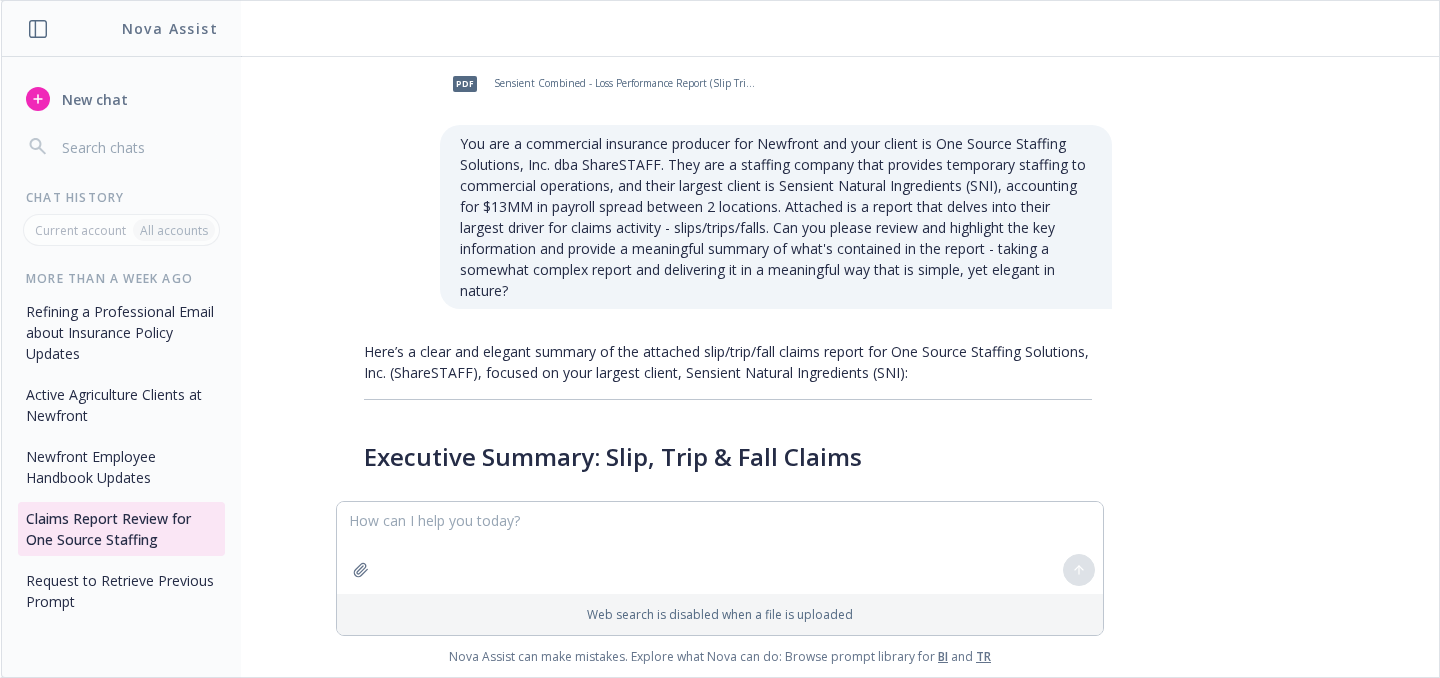 scroll, scrollTop: 20, scrollLeft: 0, axis: vertical 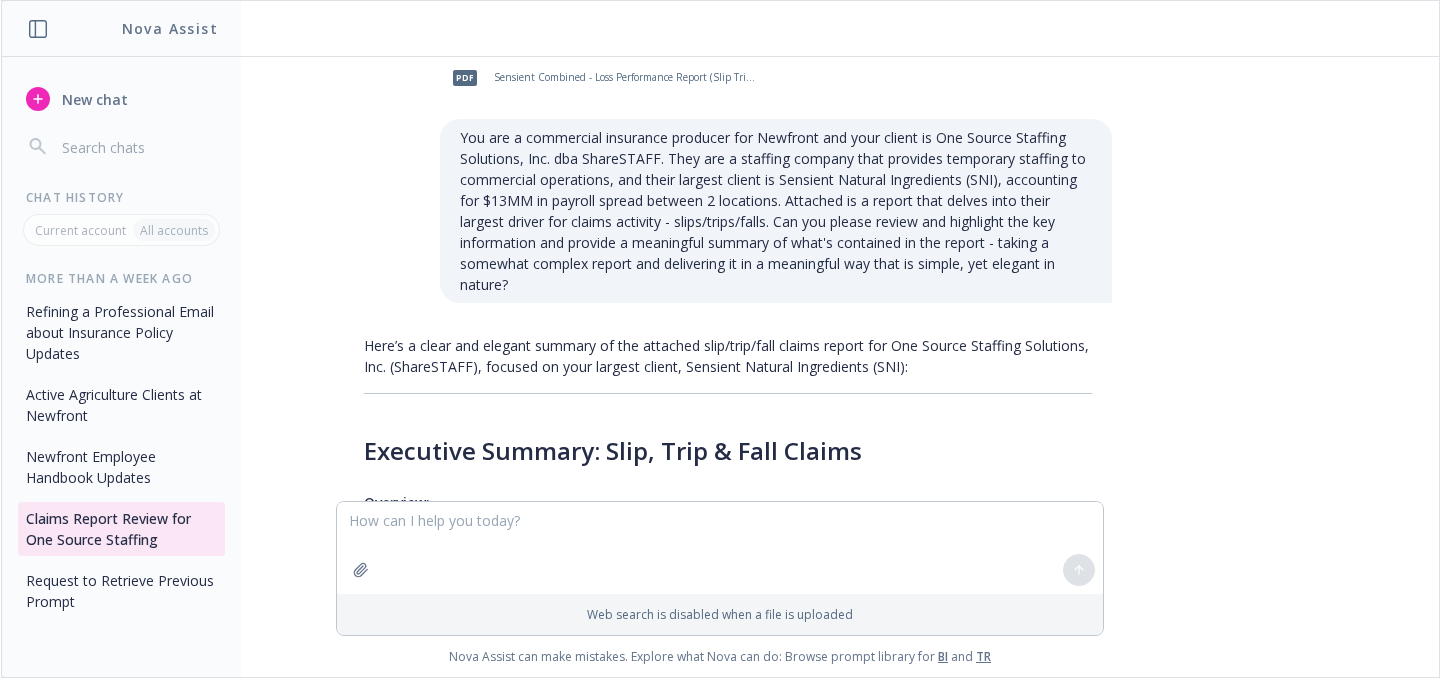 click on "pdf" at bounding box center [465, 78] 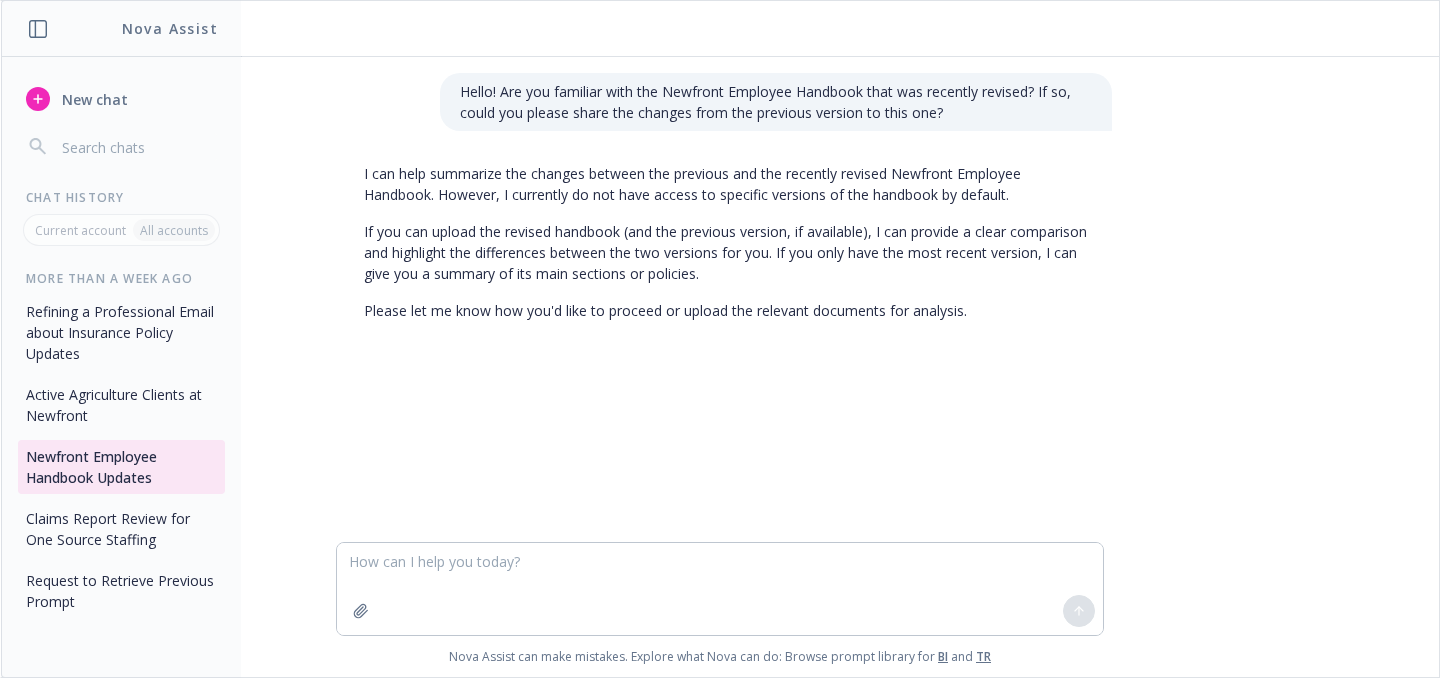 click on "Active Agriculture Clients at Newfront" at bounding box center [121, 405] 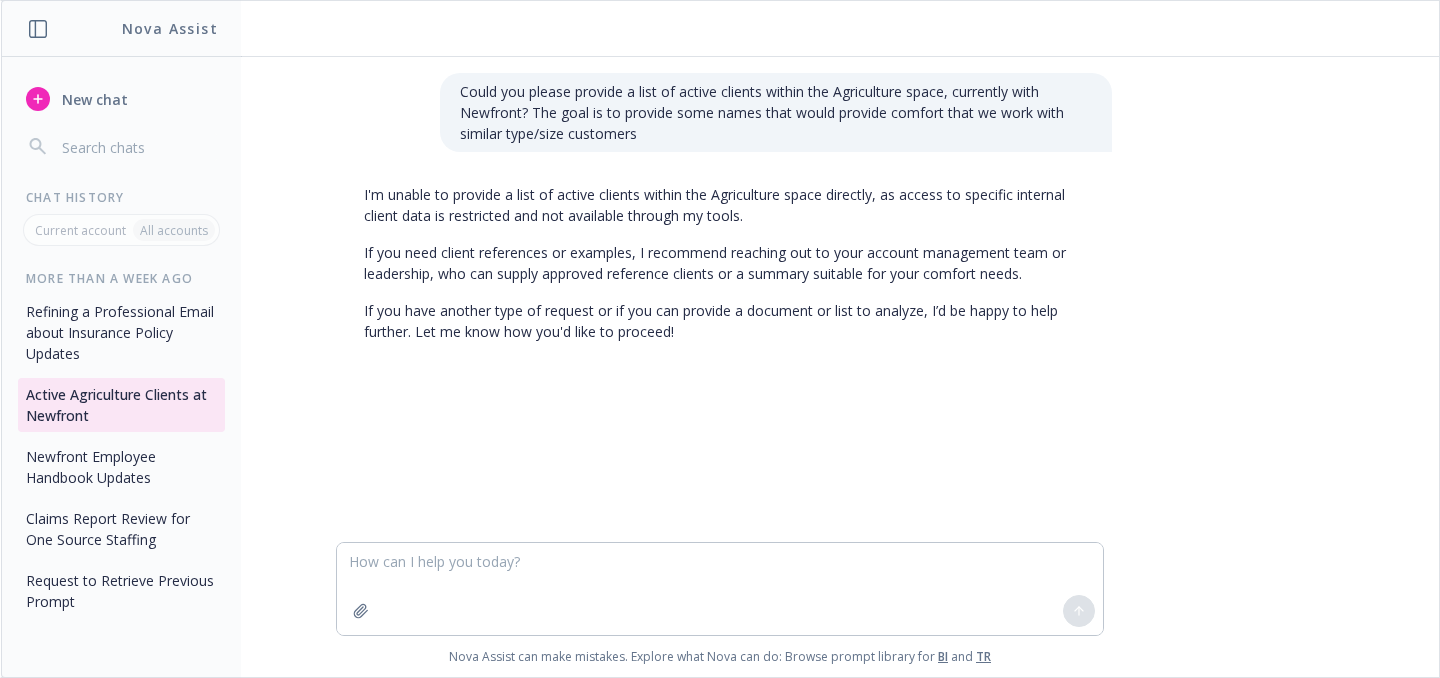click on "Refining a Professional Email about Insurance Policy Updates" at bounding box center [121, 332] 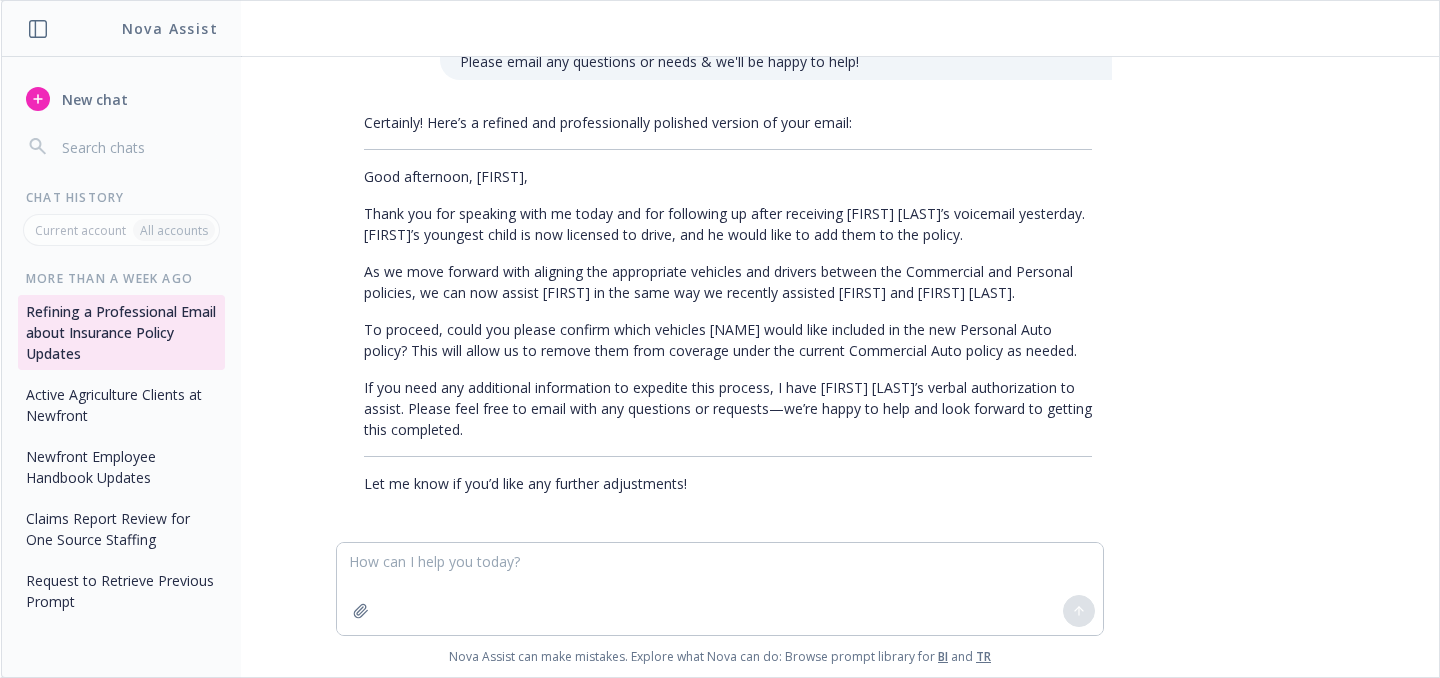 scroll, scrollTop: 337, scrollLeft: 0, axis: vertical 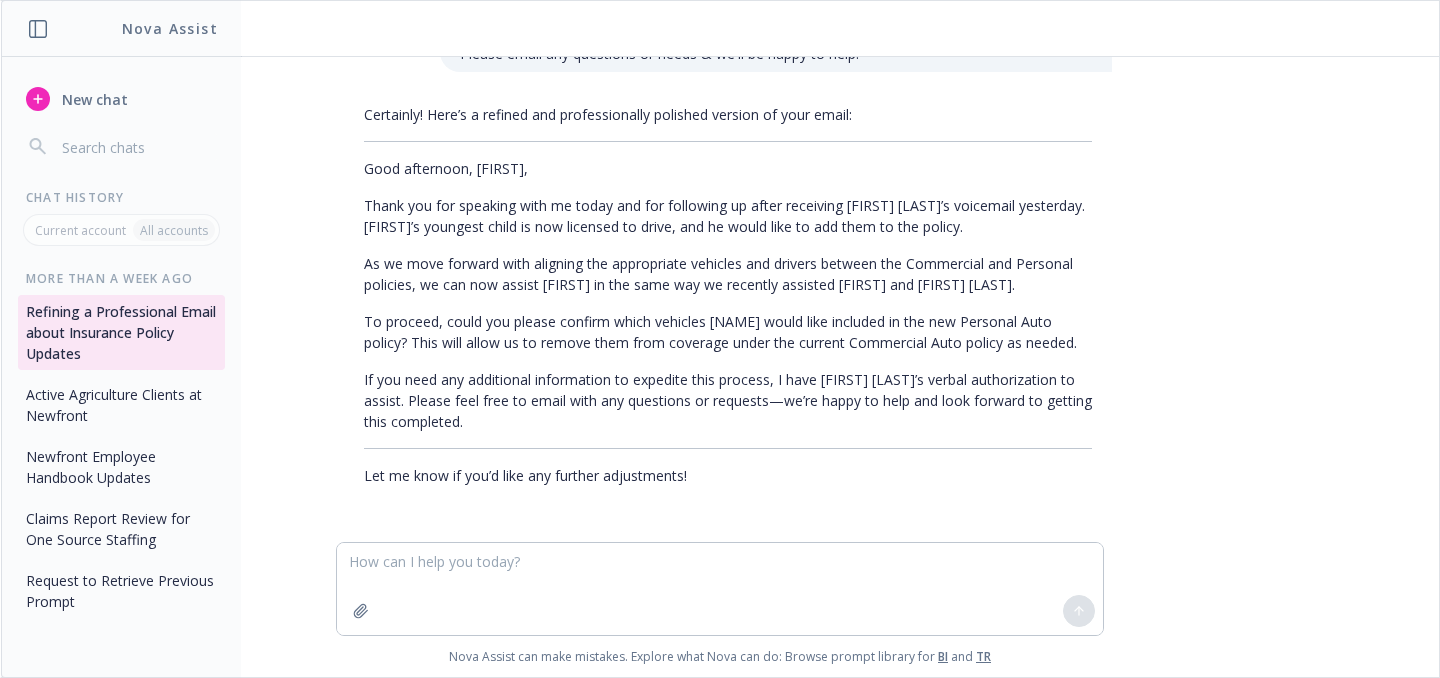 click at bounding box center (137, 147) 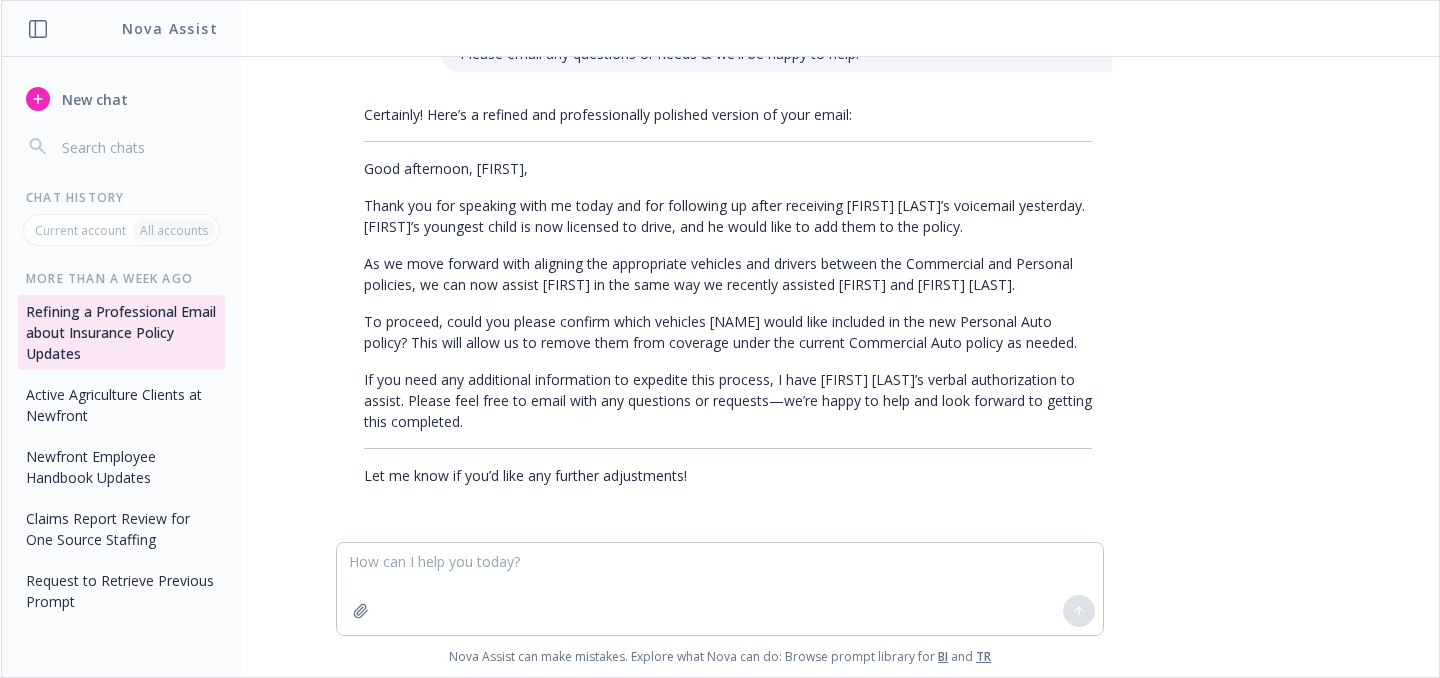 click on "New chat" at bounding box center (93, 99) 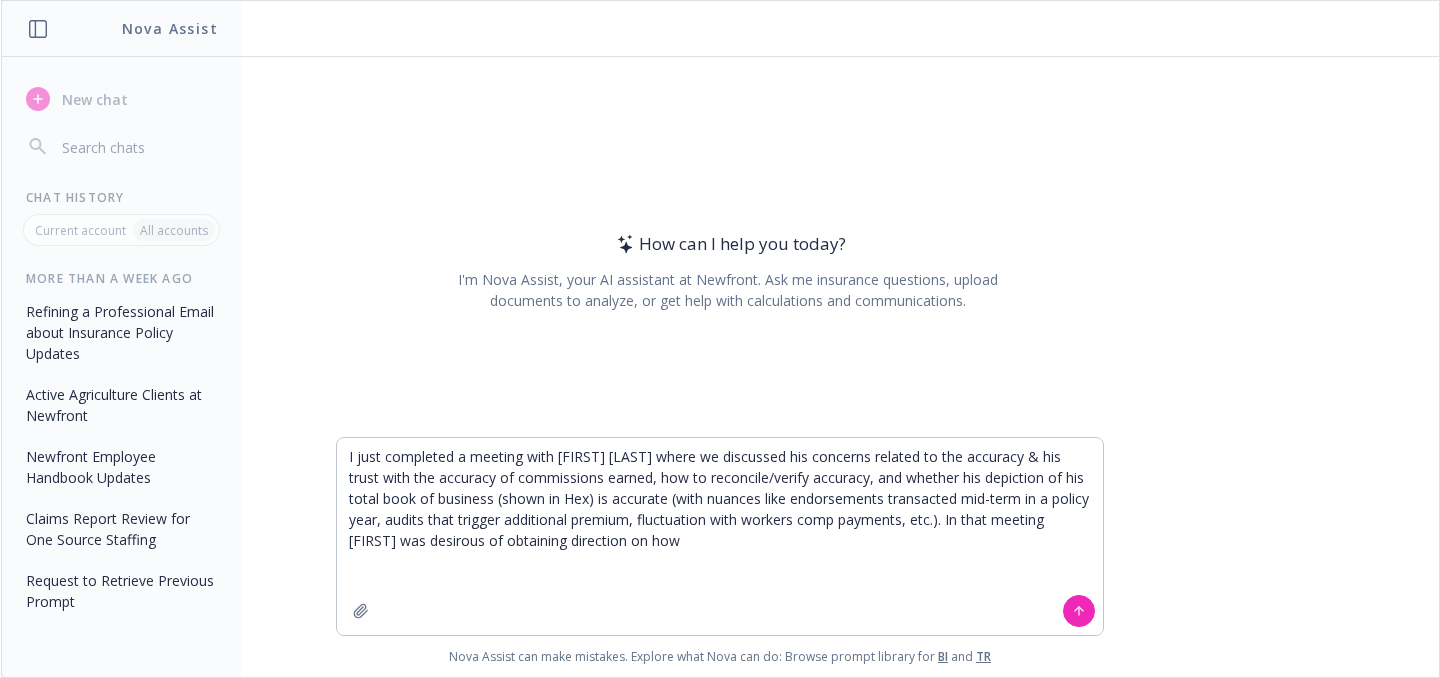 click on "I just completed a meeting with [FIRST] [LAST] where we discussed his concerns related to the accuracy & his trust with the accuracy of commissions earned, how to reconcile/verify accuracy, and whether his depiction of his total book of business (shown in Hex) is accurate (with nuances like endorsements transacted mid-term in a policy year, audits that trigger additional premium, fluctuation with workers comp payments, etc.). In that meeting [FIRST] was desirous of obtaining direction on how" at bounding box center [720, 536] 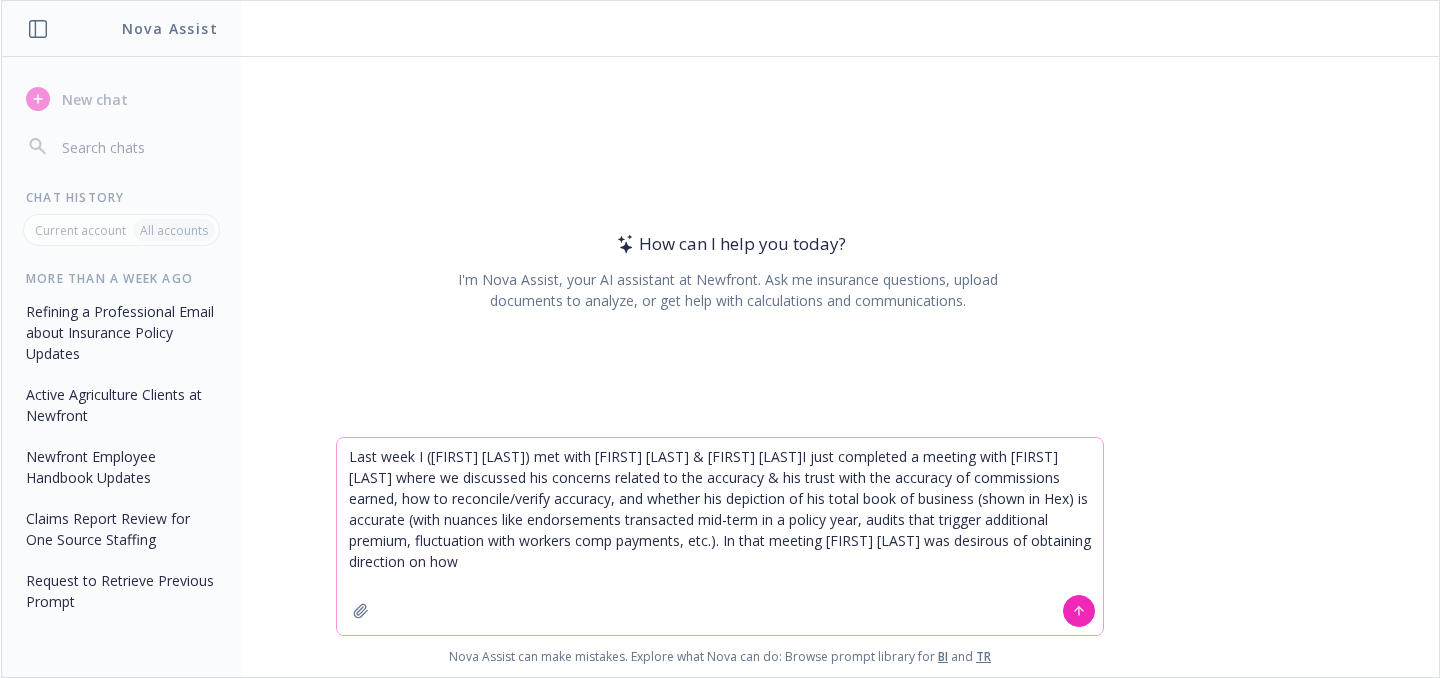 click on "Last week I ([FIRST] [LAST]) met with [FIRST] [LAST] & [FIRST] [LAST]I just completed a meeting with [FIRST] [LAST] where we discussed his concerns related to the accuracy & his trust with the accuracy of commissions earned, how to reconcile/verify accuracy, and whether his depiction of his total book of business (shown in Hex) is accurate (with nuances like endorsements transacted mid-term in a policy year, audits that trigger additional premium, fluctuation with workers comp payments, etc.). In that meeting [FIRST] [LAST] was desirous of obtaining direction on how" at bounding box center [720, 536] 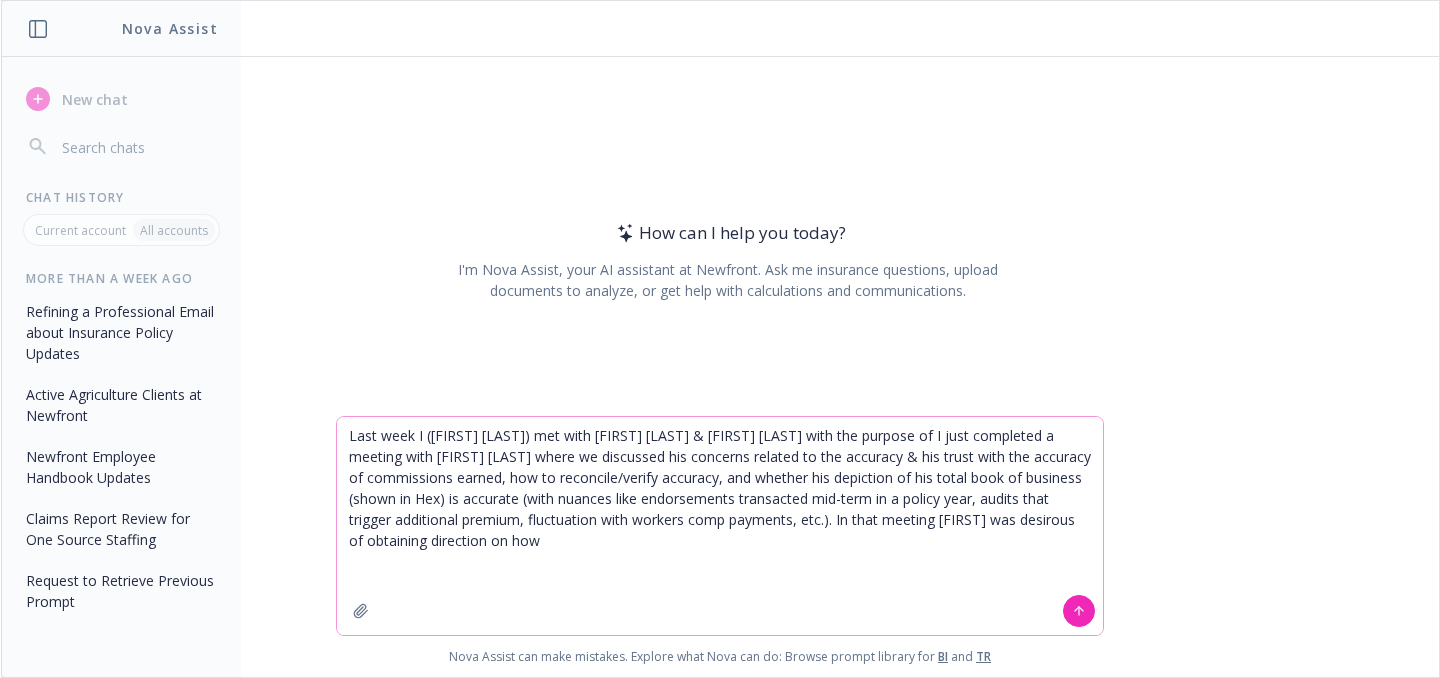 click on "Last week I ([FIRST] [LAST]) met with [FIRST] [LAST] & [FIRST] [LAST] with the purpose of I just completed a meeting with [FIRST] [LAST] where we discussed his concerns related to the accuracy & his trust with the accuracy of commissions earned, how to reconcile/verify accuracy, and whether his depiction of his total book of business (shown in Hex) is accurate (with nuances like endorsements transacted mid-term in a policy year, audits that trigger additional premium, fluctuation with workers comp payments, etc.). In that meeting [FIRST] was desirous of obtaining direction on how" at bounding box center (720, 526) 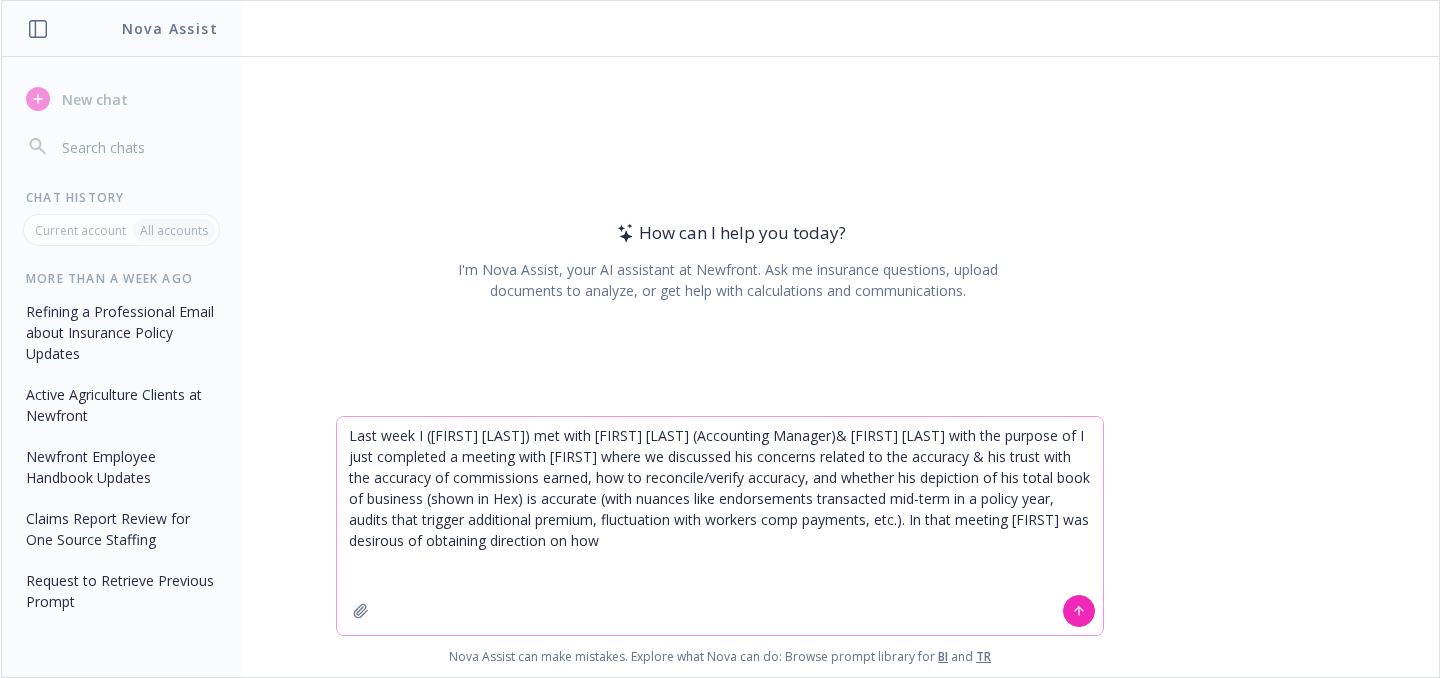 click on "Last week I ([FIRST] [LAST]) met with [FIRST] [LAST] (Accounting Manager)& [FIRST] [LAST] with the purpose of I just completed a meeting with [FIRST] where we discussed his concerns related to the accuracy & his trust with the accuracy of commissions earned, how to reconcile/verify accuracy, and whether his depiction of his total book of business (shown in Hex) is accurate (with nuances like endorsements transacted mid-term in a policy year, audits that trigger additional premium, fluctuation with workers comp payments, etc.). In that meeting [FIRST] was desirous of obtaining direction on how" at bounding box center (720, 526) 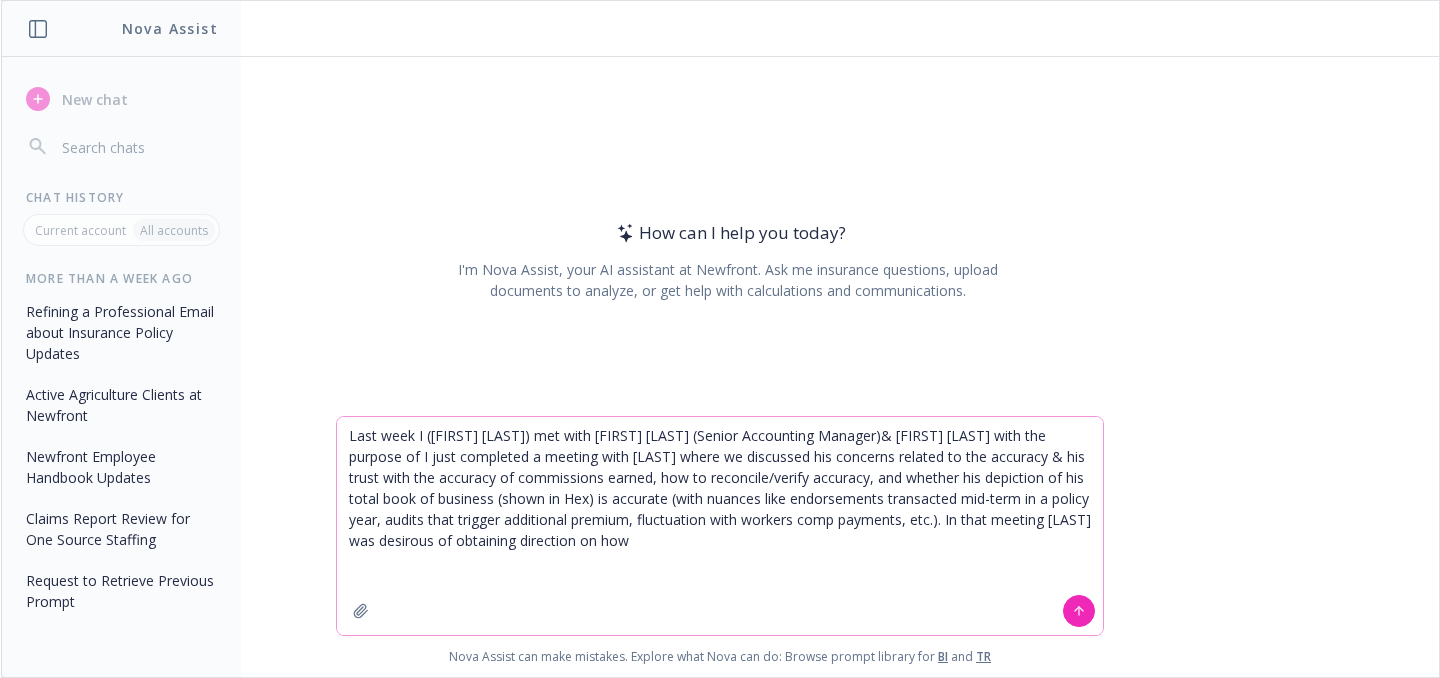 click on "Last week I ([FIRST] [LAST]) met with [FIRST] [LAST] (Senior Accounting Manager)& [FIRST] [LAST] with the purpose of I just completed a meeting with [LAST] where we discussed his concerns related to the accuracy & his trust with the accuracy of commissions earned, how to reconcile/verify accuracy, and whether his depiction of his total book of business (shown in Hex) is accurate (with nuances like endorsements transacted mid-term in a policy year, audits that trigger additional premium, fluctuation with workers comp payments, etc.). In that meeting [LAST] was desirous of obtaining direction on how" at bounding box center (720, 526) 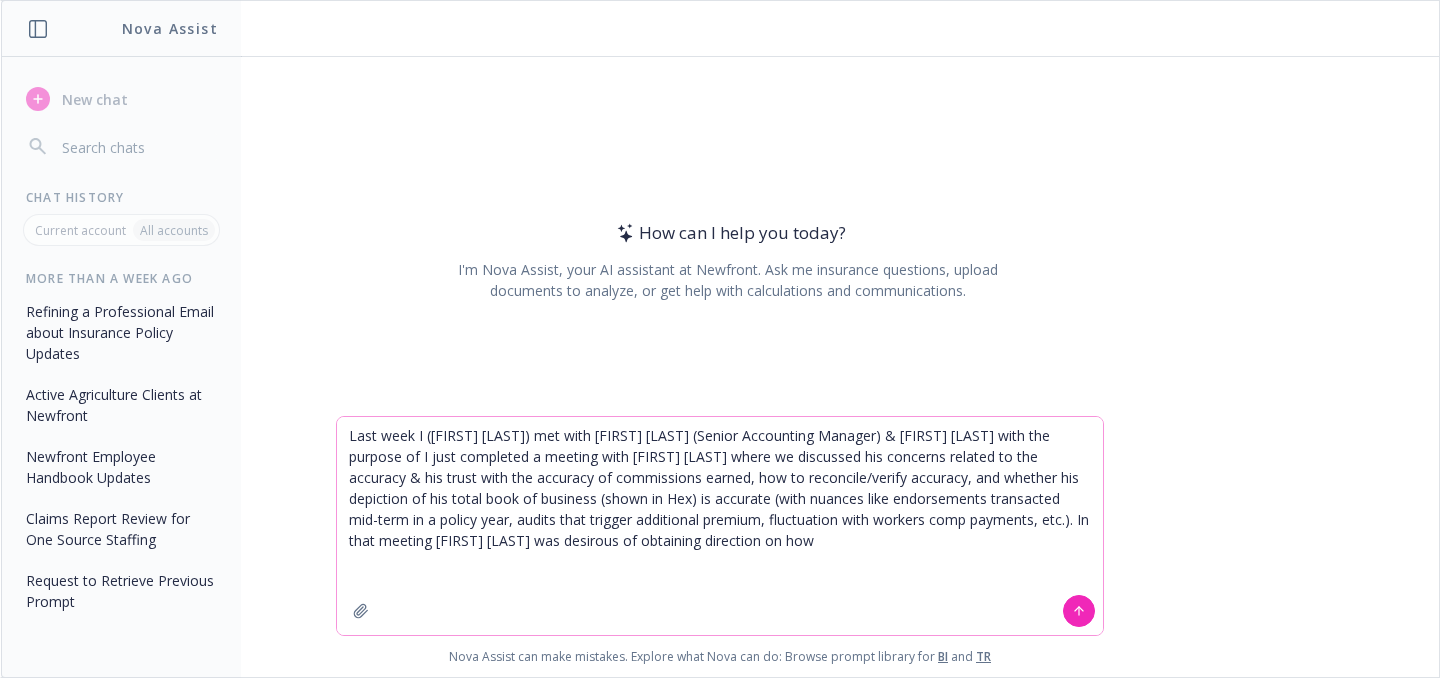 click on "Last week I ([FIRST] [LAST]) met with [FIRST] [LAST] (Senior Accounting Manager) & [FIRST] [LAST] with the purpose of I just completed a meeting with [FIRST] [LAST] where we discussed his concerns related to the accuracy & his trust with the accuracy of commissions earned, how to reconcile/verify accuracy, and whether his depiction of his total book of business (shown in Hex) is accurate (with nuances like endorsements transacted mid-term in a policy year, audits that trigger additional premium, fluctuation with workers comp payments, etc.). In that meeting [FIRST] [LAST] was desirous of obtaining direction on how" at bounding box center [720, 526] 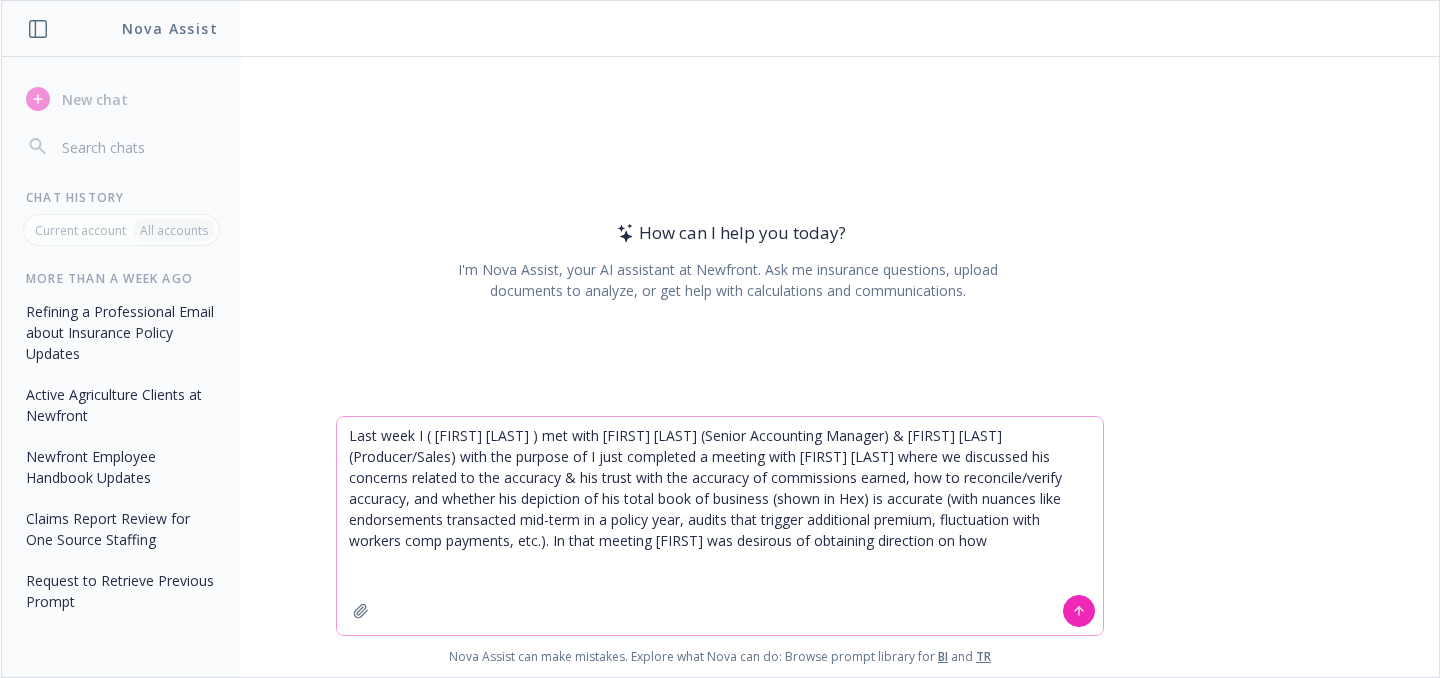 click on "Last week I ( [FIRST] [LAST] ) met with [FIRST] [LAST] (Senior Accounting Manager) & [FIRST] [LAST] (Producer/Sales) with the purpose of I just completed a meeting with [FIRST] [LAST] where we discussed his concerns related to the accuracy & his trust with the accuracy of commissions earned, how to reconcile/verify accuracy, and whether his depiction of his total book of business (shown in Hex) is accurate (with nuances like endorsements transacted mid-term in a policy year, audits that trigger additional premium, fluctuation with workers comp payments, etc.). In that meeting [FIRST] was desirous of obtaining direction on how" at bounding box center [720, 526] 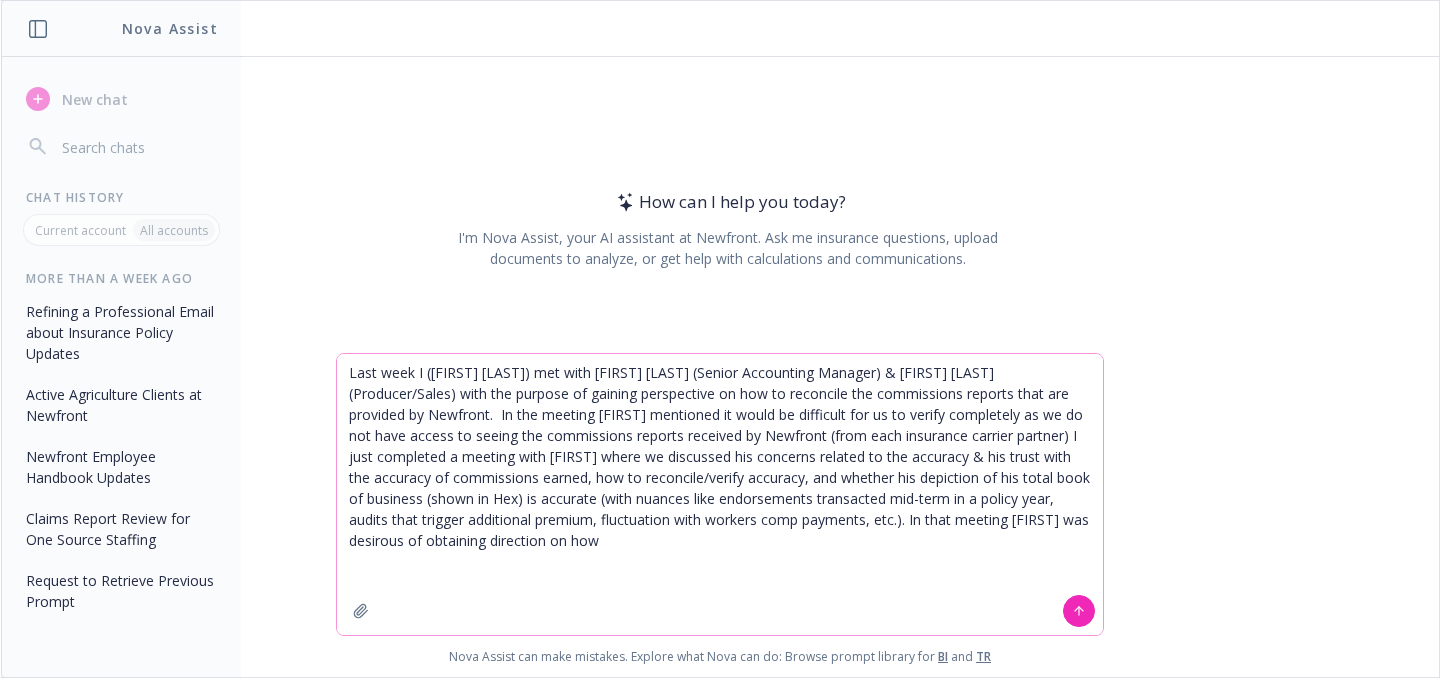 click on "Last week I ([FIRST] [LAST]) met with [FIRST] [LAST] (Senior Accounting Manager) & [FIRST] [LAST] (Producer/Sales) with the purpose of gaining perspective on how to reconcile the commissions reports that are provided by Newfront.  In the meeting [FIRST] mentioned it would be difficult for us to verify completely as we do not have access to seeing the commissions reports received by Newfront (from each insurance carrier partner) I just completed a meeting with [FIRST] where we discussed his concerns related to the accuracy & his trust with the accuracy of commissions earned, how to reconcile/verify accuracy, and whether his depiction of his total book of business (shown in Hex) is accurate (with nuances like endorsements transacted mid-term in a policy year, audits that trigger additional premium, fluctuation with workers comp payments, etc.). In that meeting [FIRST] was desirous of obtaining direction on how" at bounding box center [720, 494] 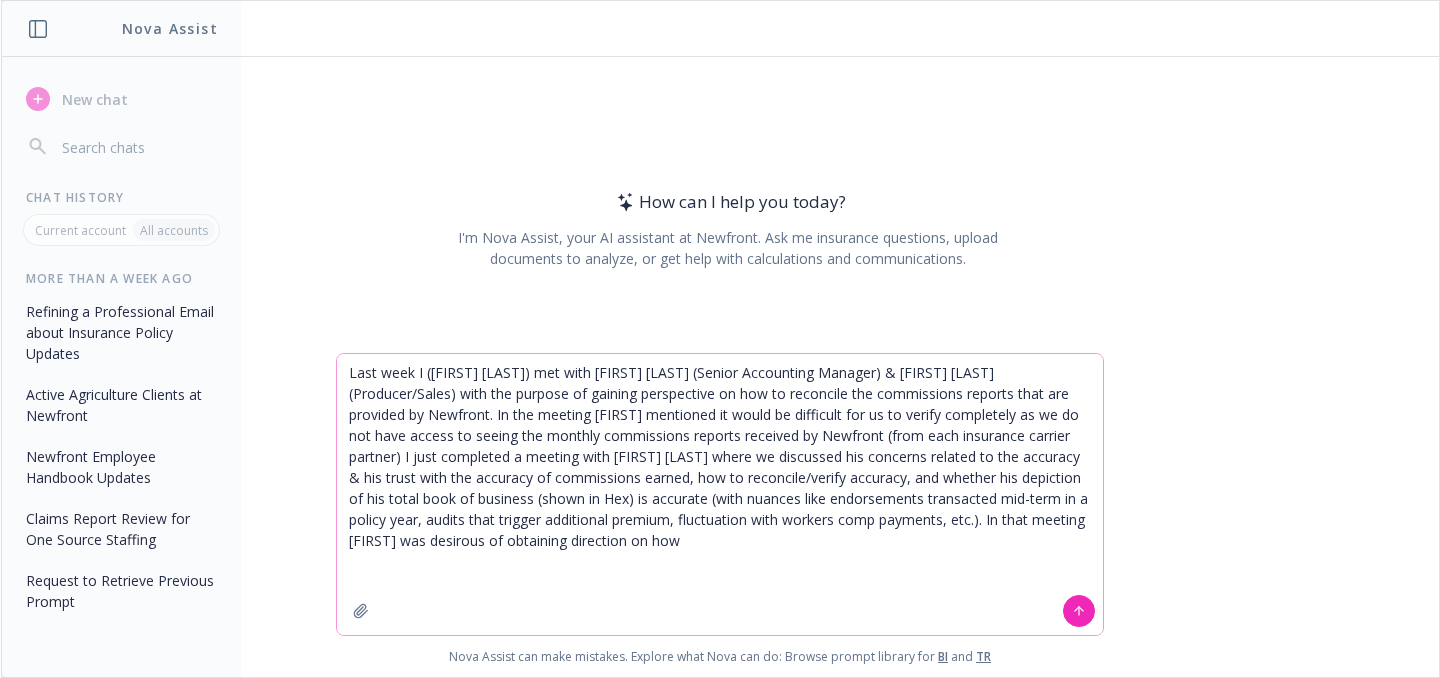 click on "Last week I ([FIRST] [LAST]) met with [FIRST] [LAST] (Senior Accounting Manager) & [FIRST] [LAST] (Producer/Sales) with the purpose of gaining perspective on how to reconcile the commissions reports that are provided by Newfront. In the meeting [FIRST] mentioned it would be difficult for us to verify completely as we do not have access to seeing the monthly commissions reports received by Newfront (from each insurance carrier partner) I just completed a meeting with [FIRST] [LAST] where we discussed his concerns related to the accuracy & his trust with the accuracy of commissions earned, how to reconcile/verify accuracy, and whether his depiction of his total book of business (shown in Hex) is accurate (with nuances like endorsements transacted mid-term in a policy year, audits that trigger additional premium, fluctuation with workers comp payments, etc.). In that meeting [FIRST] was desirous of obtaining direction on how" at bounding box center [720, 494] 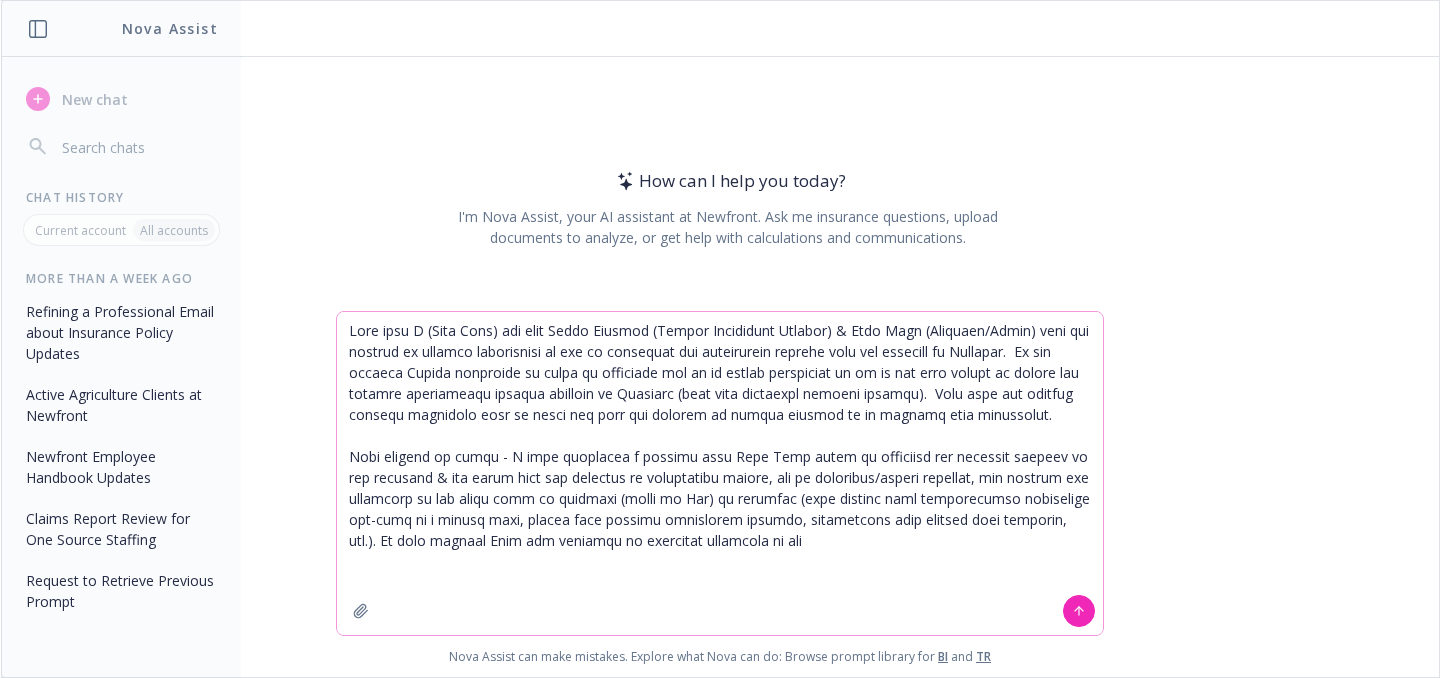 click at bounding box center [720, 473] 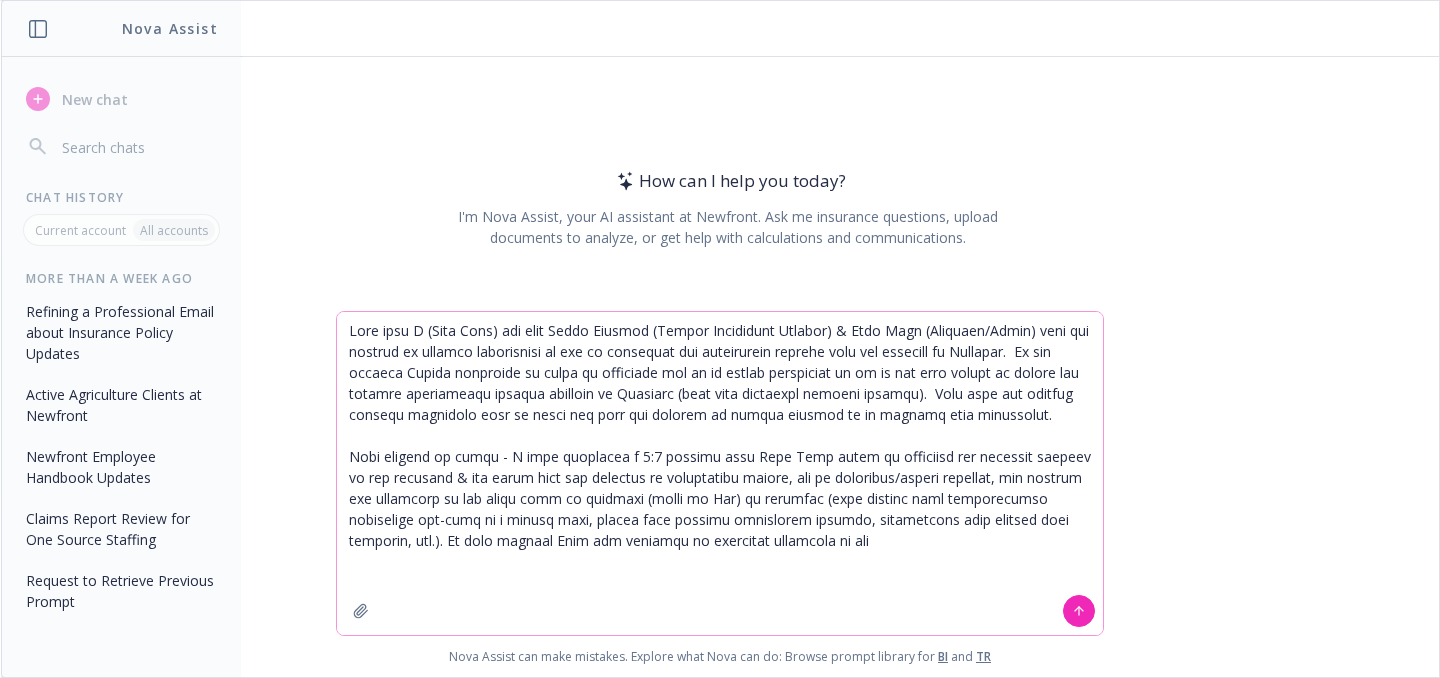 click at bounding box center (720, 473) 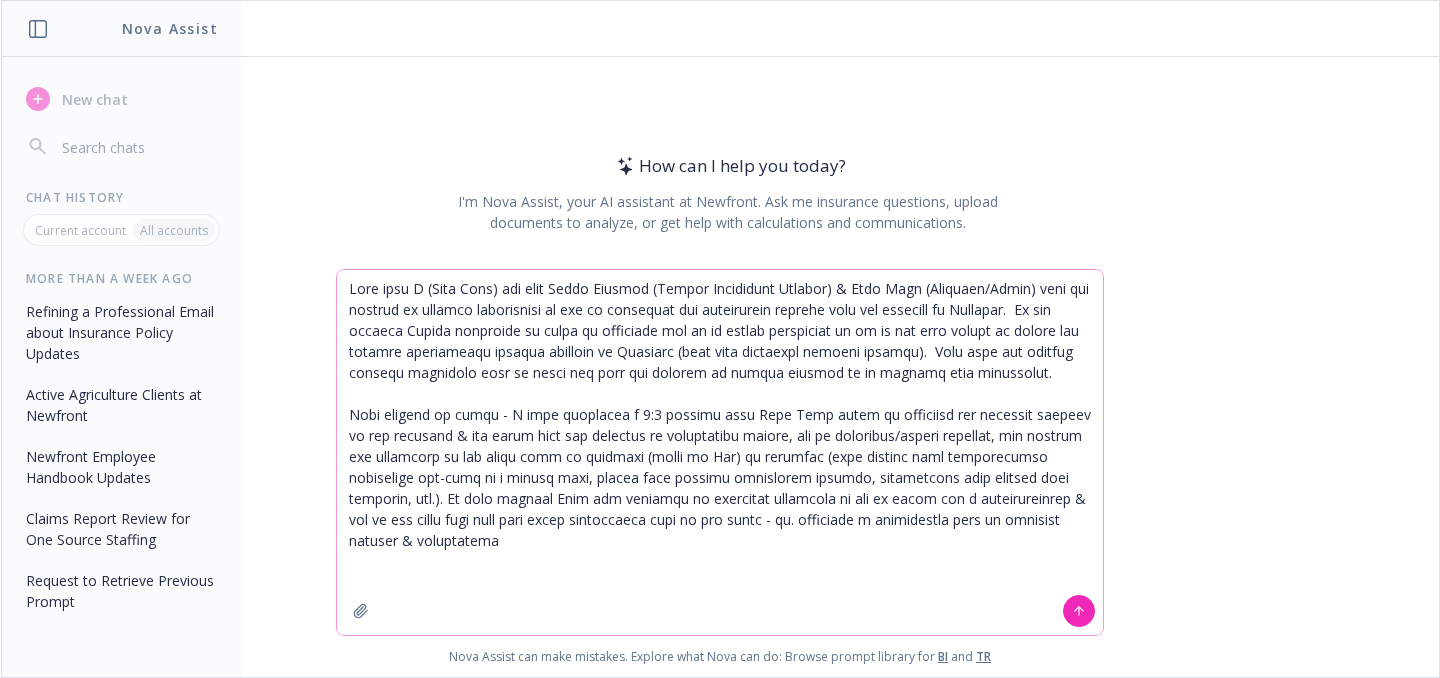 click at bounding box center [720, 452] 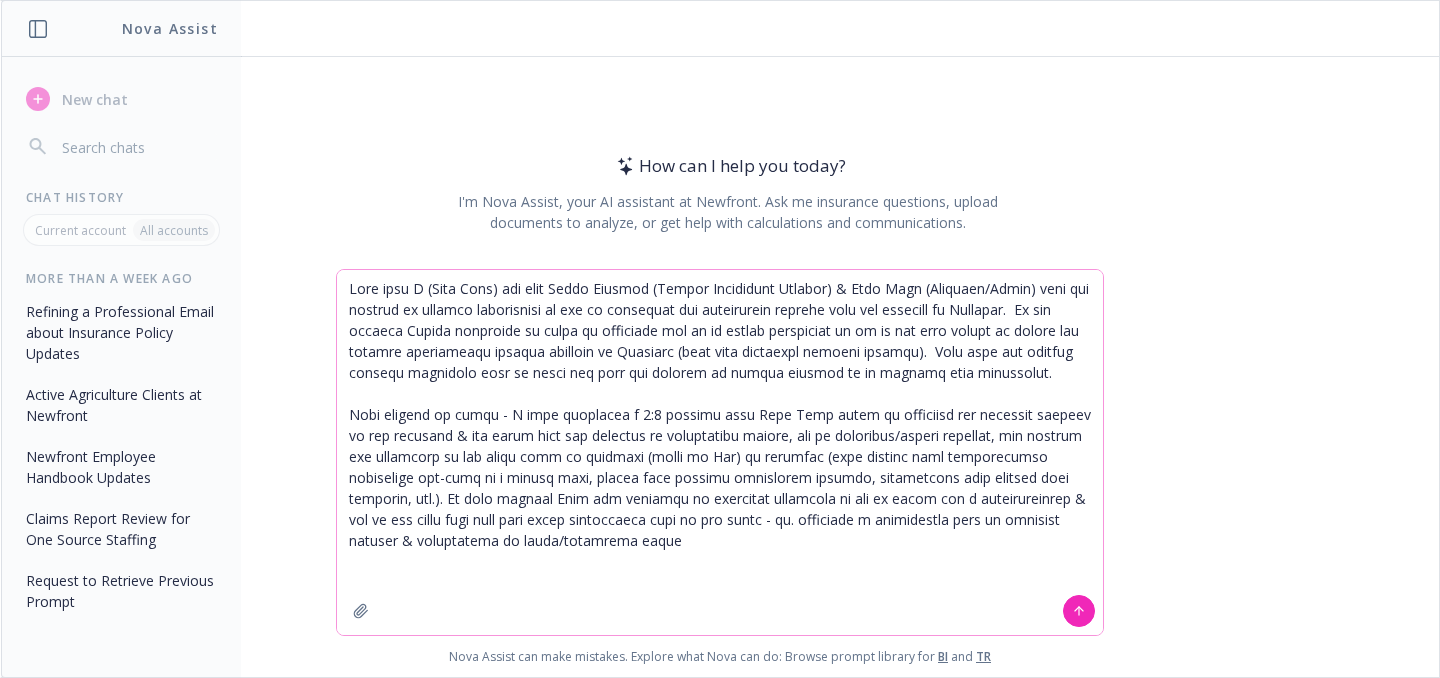 click at bounding box center [720, 452] 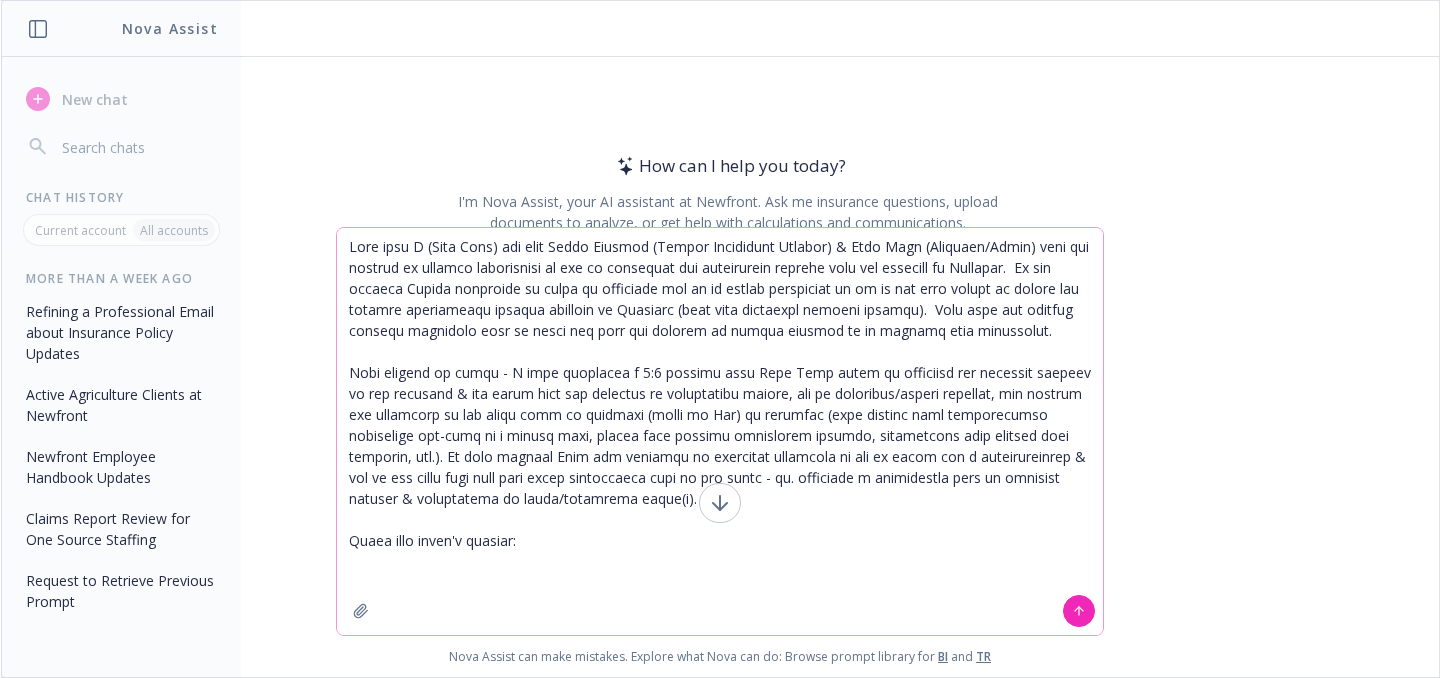 paste on "Commission Verification Process Review
[FIRST] [LAST] and [FIRST] [LAST] discussed the verification of commissions, particularly for large accounts like Stability, where [FIRST] [LAST] noted they were on track to exceed their premium target by a significant margin. They identified a gap in the company's ability to verify commission payments and account information, with [FIRST] [LAST] acknowledging that while an audit had been conducted, the tools and access needed for thorough reconciliation were lacking. They agreed that [FIRST] [LAST] would be able to monitor commission accuracy for new accounts by comparing information from Culver, and [FIRST] [LAST] planned to follow up with [FIRST] [LAST] regarding the need for monthly audits on specific accounts.
Commission Calculation and Contract Updates
[FIRST] [LAST] and [FIRST] [LAST] discussed discrepancies in commission calculations and payment amounts, with [FIRST] [LAST] expressing concerns about verifying correct commission percentages and amounts. They also talked about contracts for producers, with [FIRST] [LAST] confirming that new agreements were signed to m..." 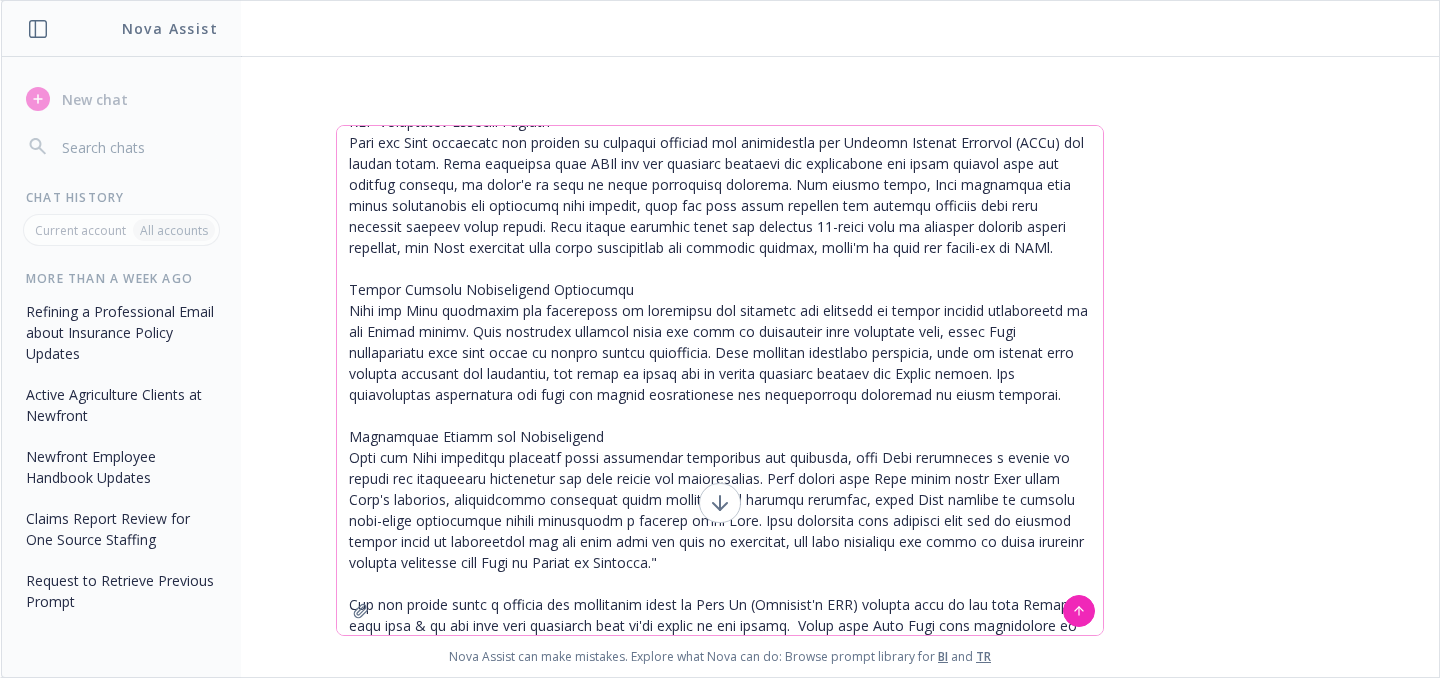scroll, scrollTop: 800, scrollLeft: 0, axis: vertical 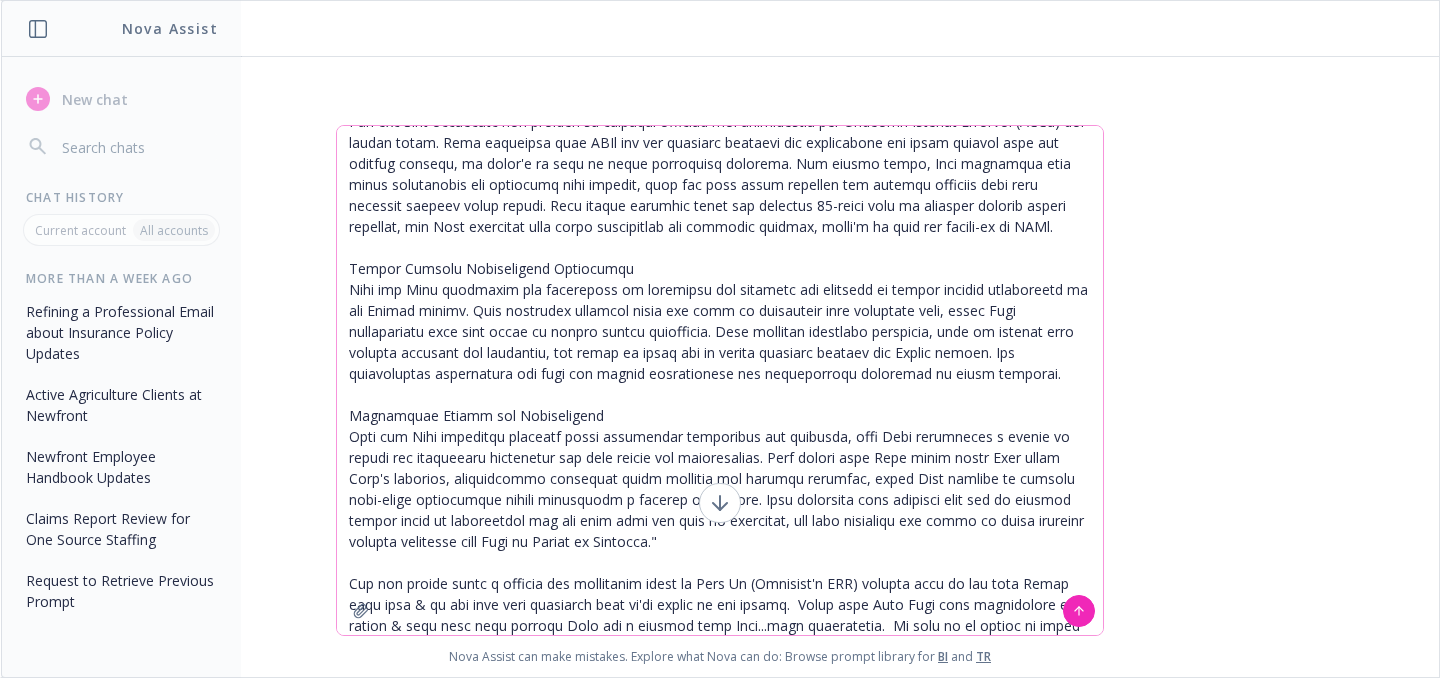 click at bounding box center (720, 380) 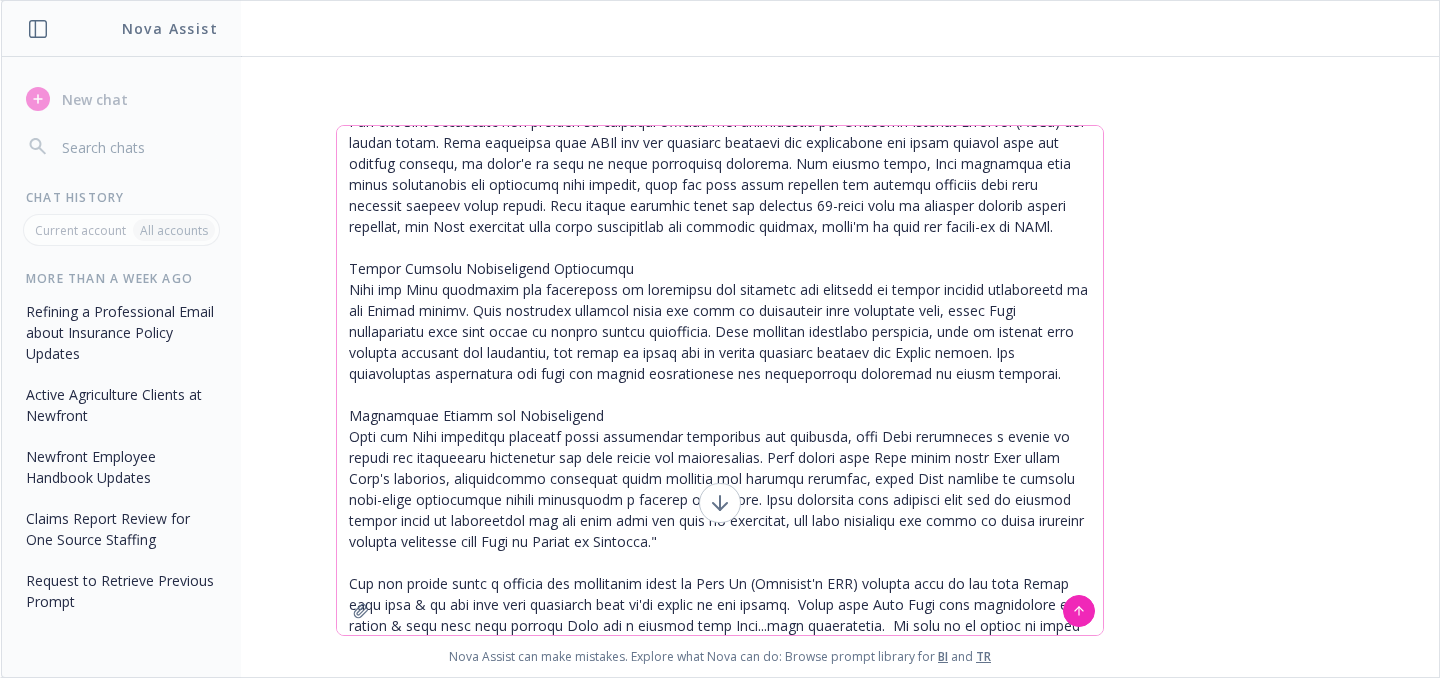 click at bounding box center (720, 380) 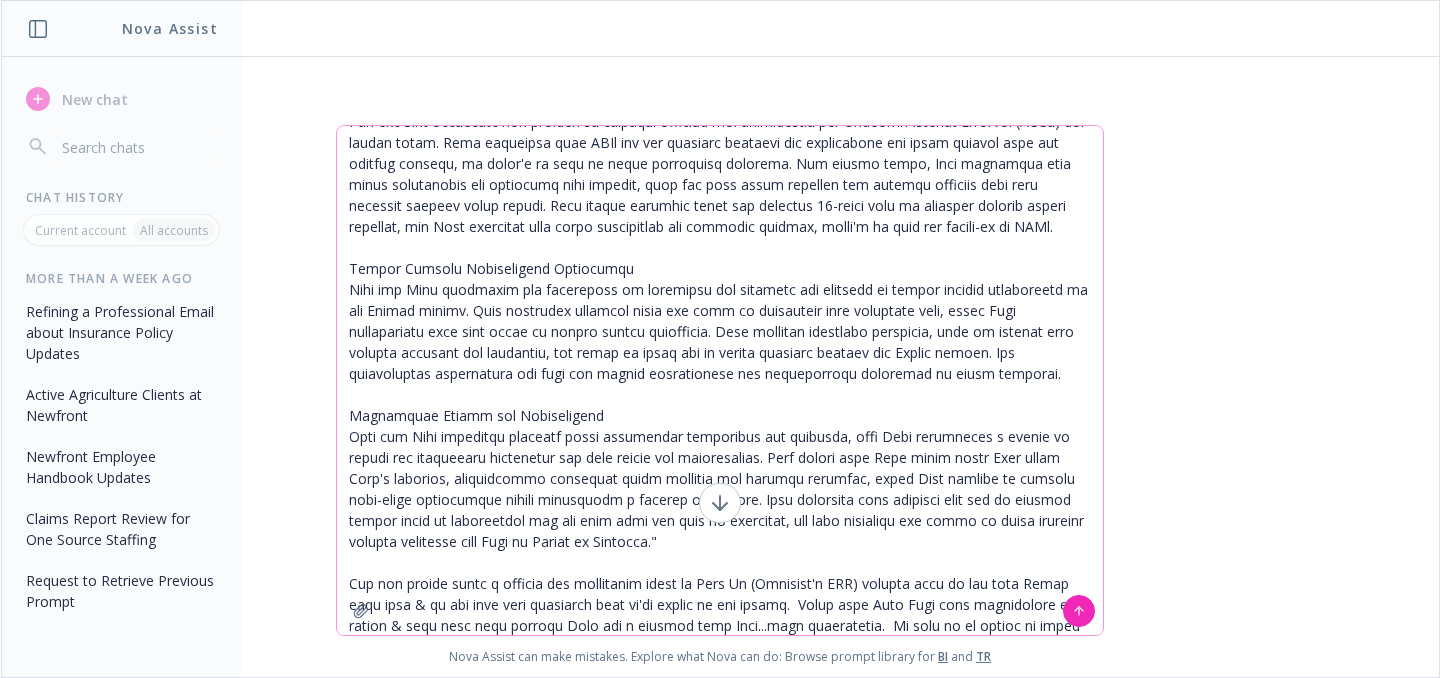 click at bounding box center (720, 380) 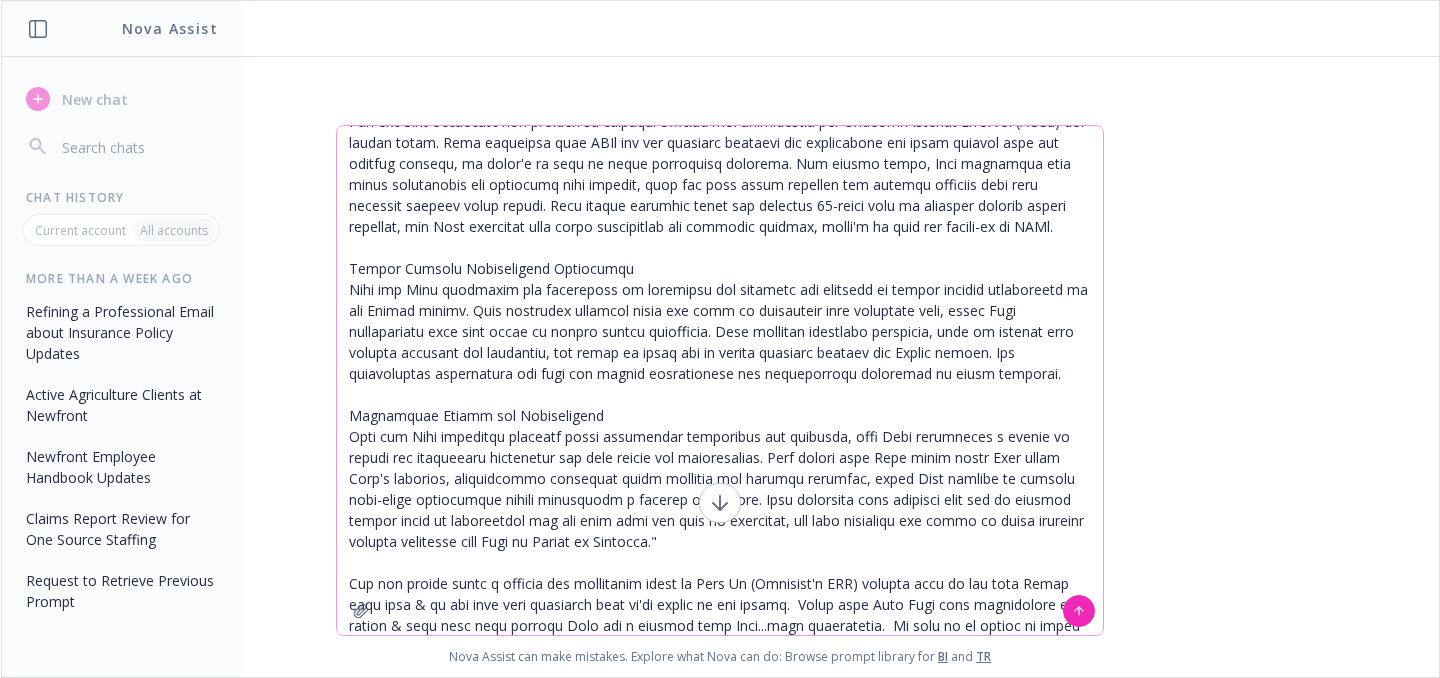 click at bounding box center [720, 380] 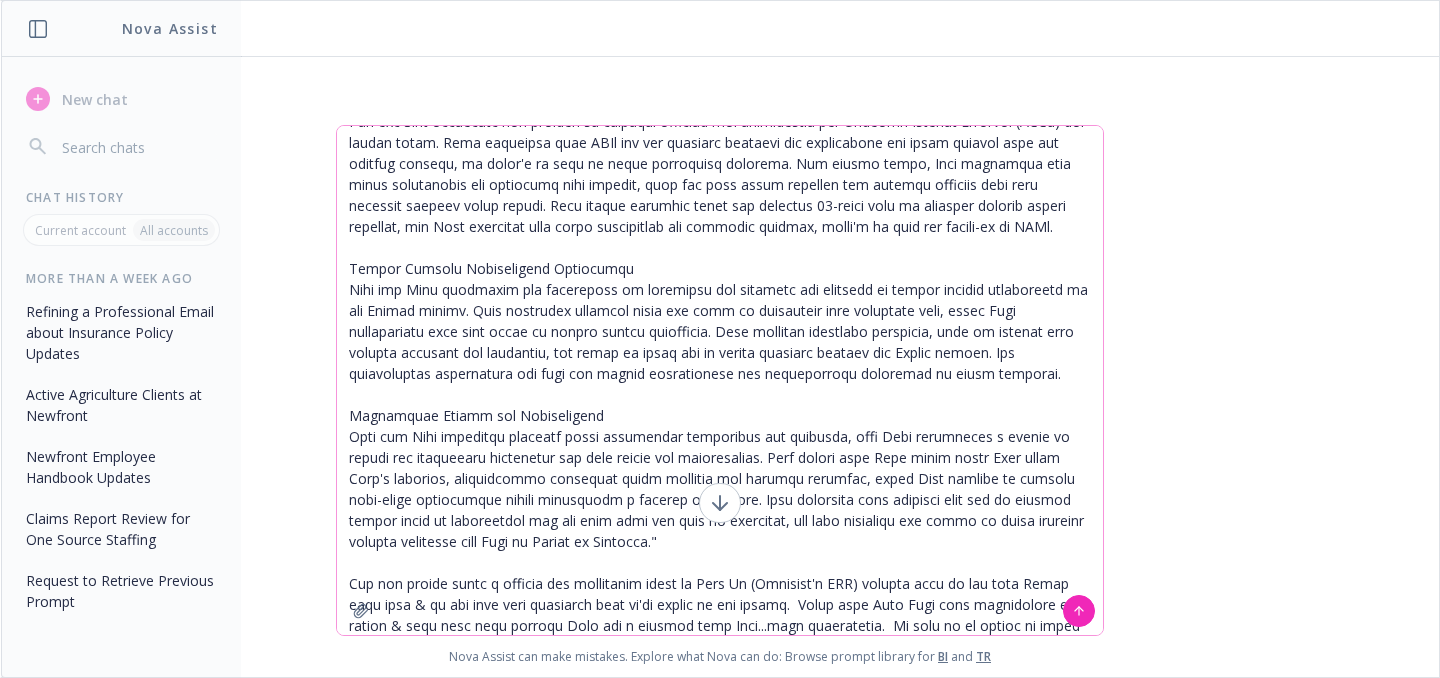 scroll, scrollTop: 821, scrollLeft: 0, axis: vertical 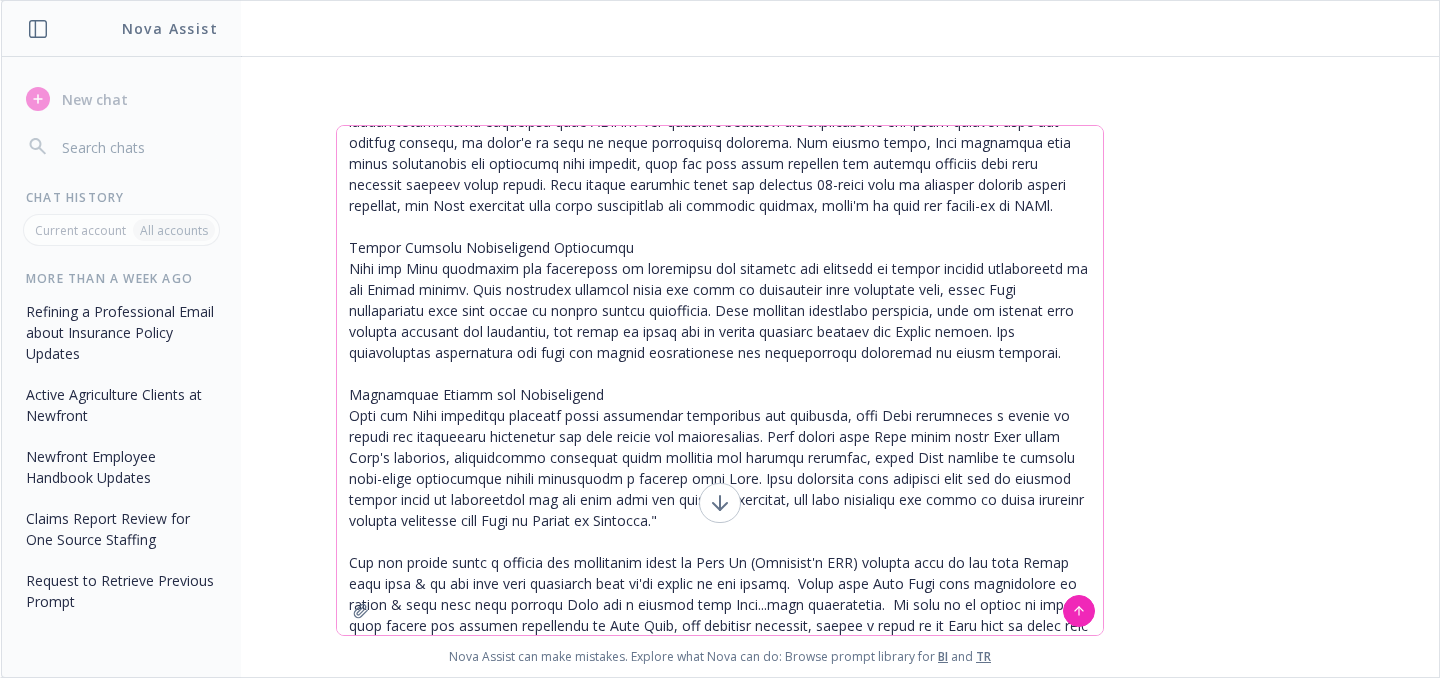 click at bounding box center (720, 380) 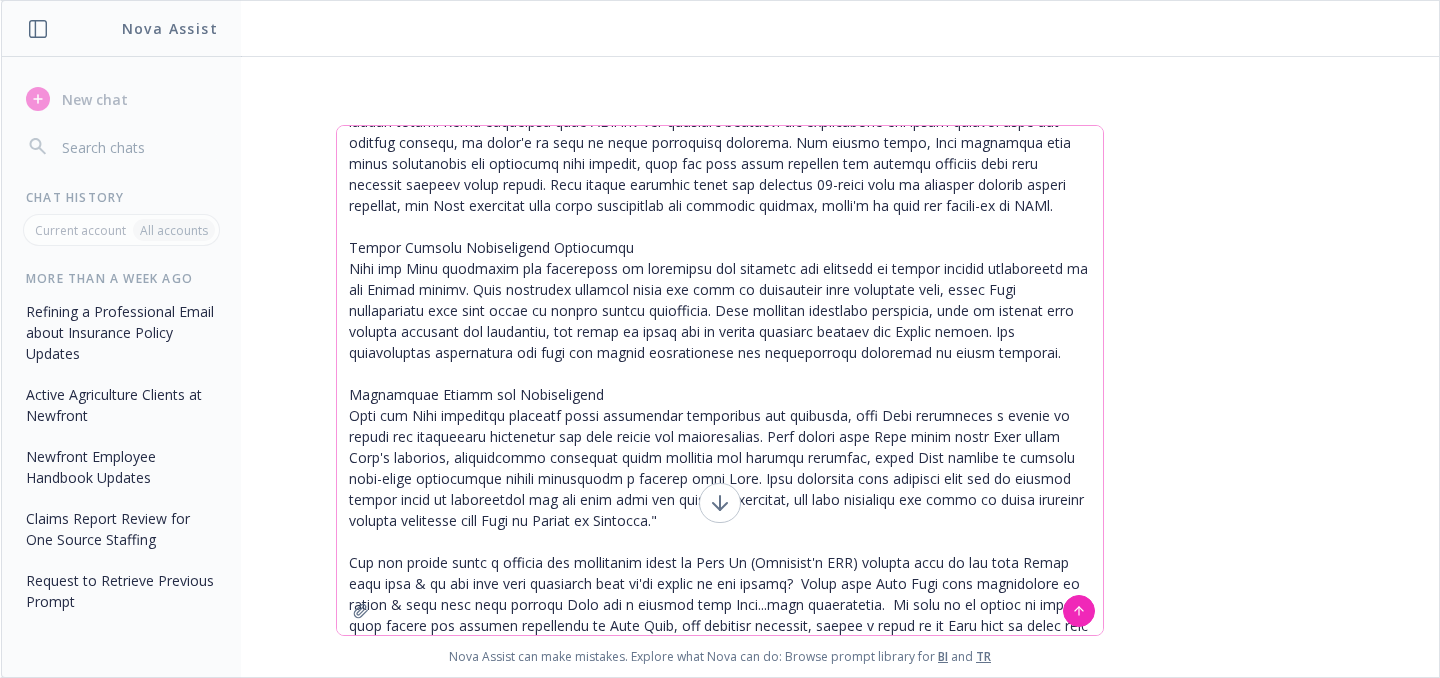 drag, startPoint x: 925, startPoint y: 558, endPoint x: 922, endPoint y: 753, distance: 195.02307 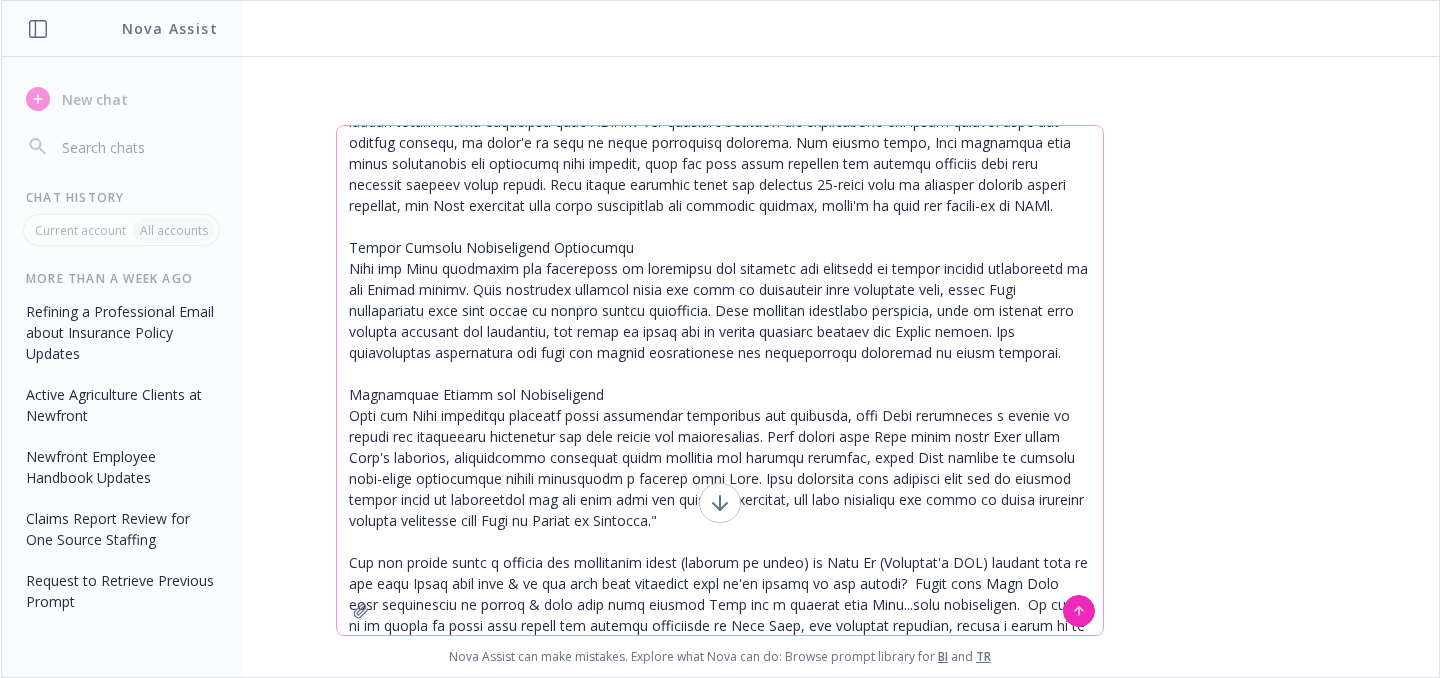 type on "Last week I ([FIRST] [LAST]) met with [FIRST] [LAST] (Senior Accounting Manager) & [FIRST] [LAST] (Producer/Sales) with the purpose of gaining perspective on how to reconcile the commissions reports that are provided by Newfront.  In the meeting [FIRST] mentioned it would be difficult for us to verify completely as we do not have access to seeing the monthly commissions reports received by Newfront (from each insurance carrier partner).  [FIRST] left the meeting feeling concerned that he would not have the ability to verify whether he is getting paid accurately.
Fast forward to today - I just completed a 1:1 meeting with [FIRST] where we discussed his concerns related to the accuracy & his trust with the accuracy of commissions earned, how to reconcile/verify accuracy, and whether his depiction of his total book of business (shown in Hex) is accurate (with nuances like endorsements transacted mid-term in a policy year, audits that trigger additional premium, fluctuation with workers comp payments, etc.). In that meeti..." 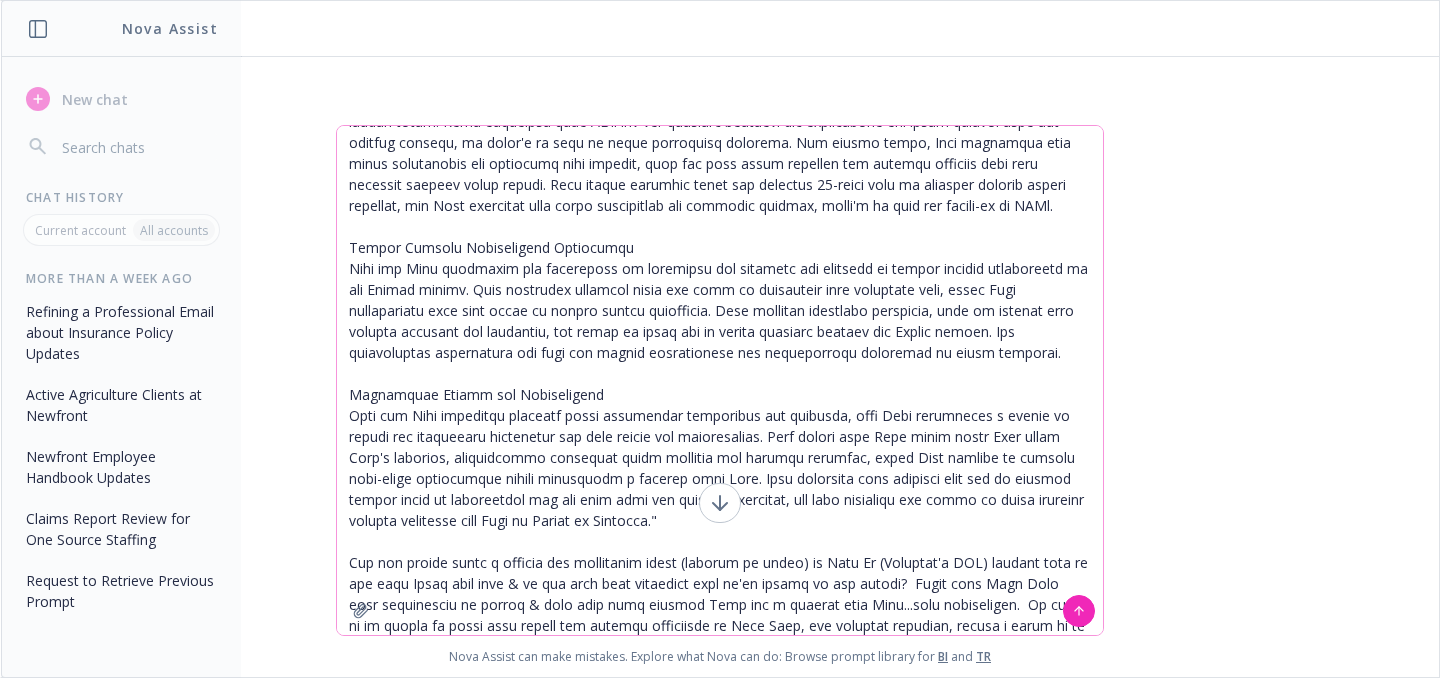 click 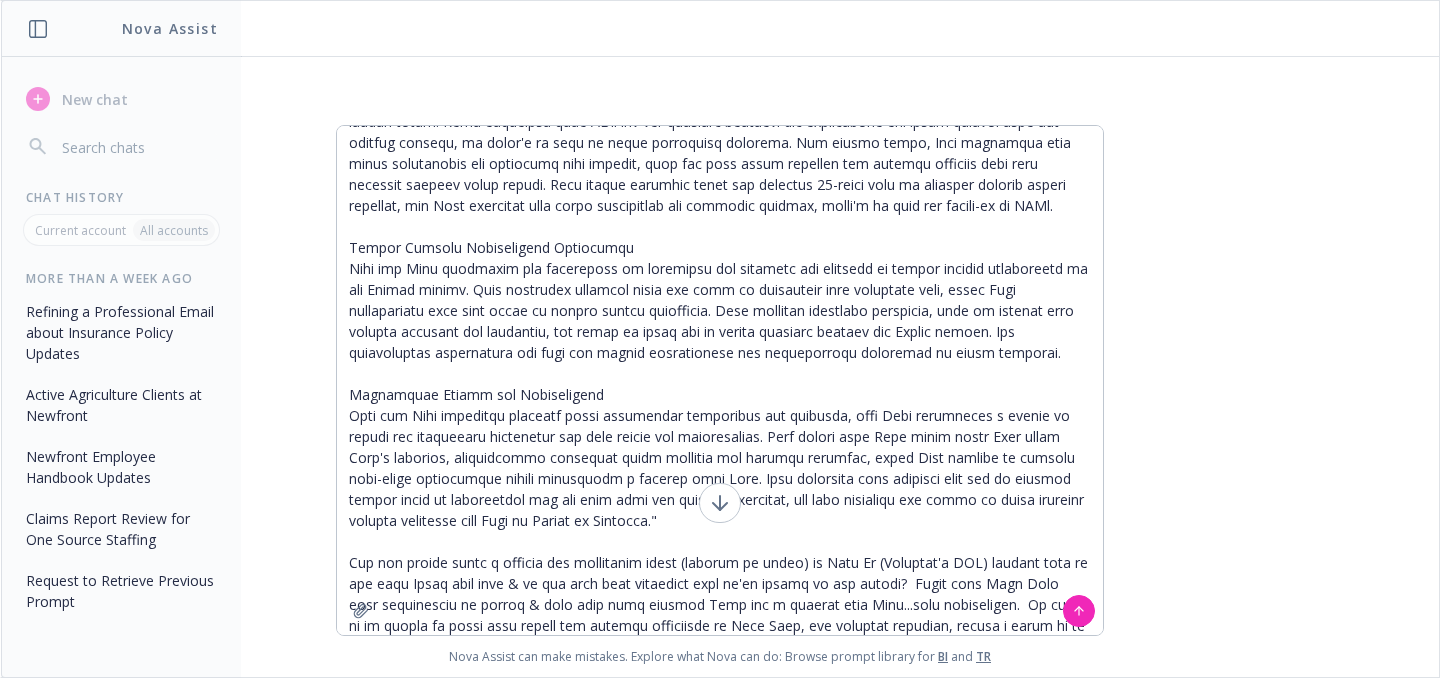 type 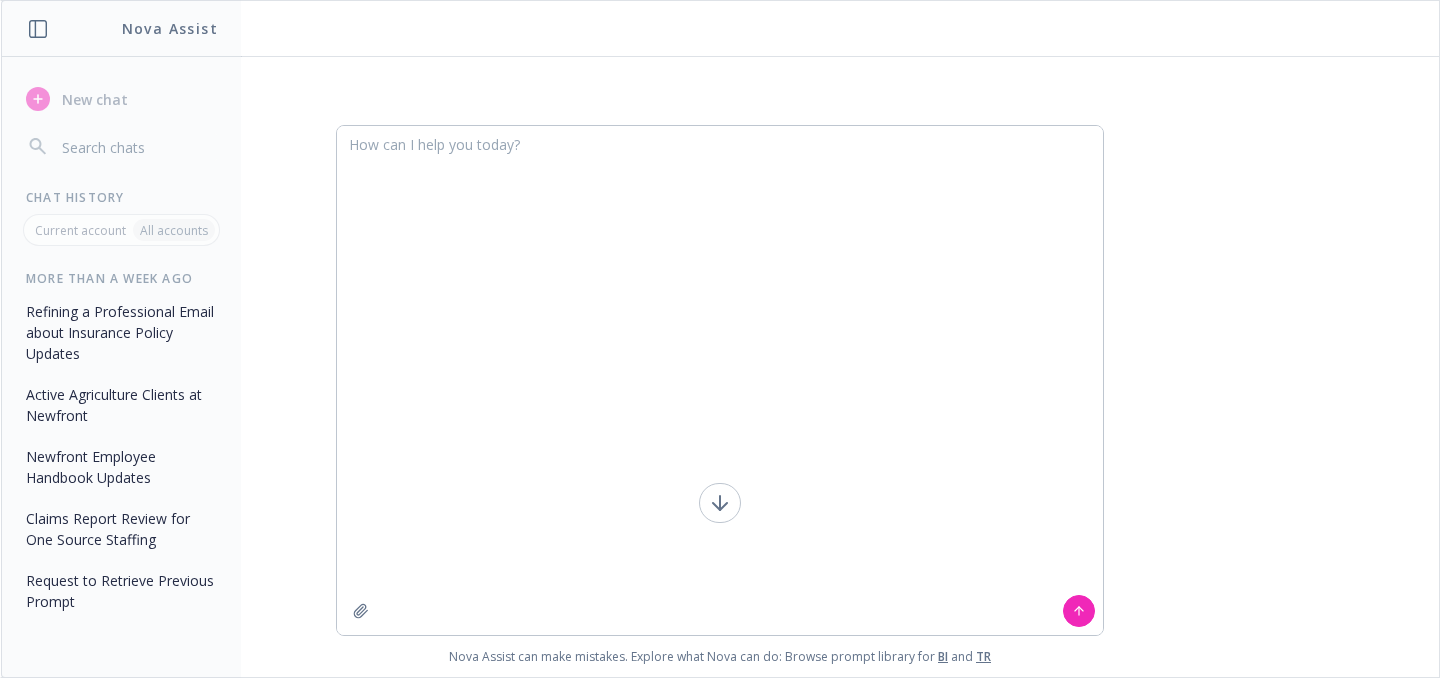 scroll, scrollTop: 0, scrollLeft: 0, axis: both 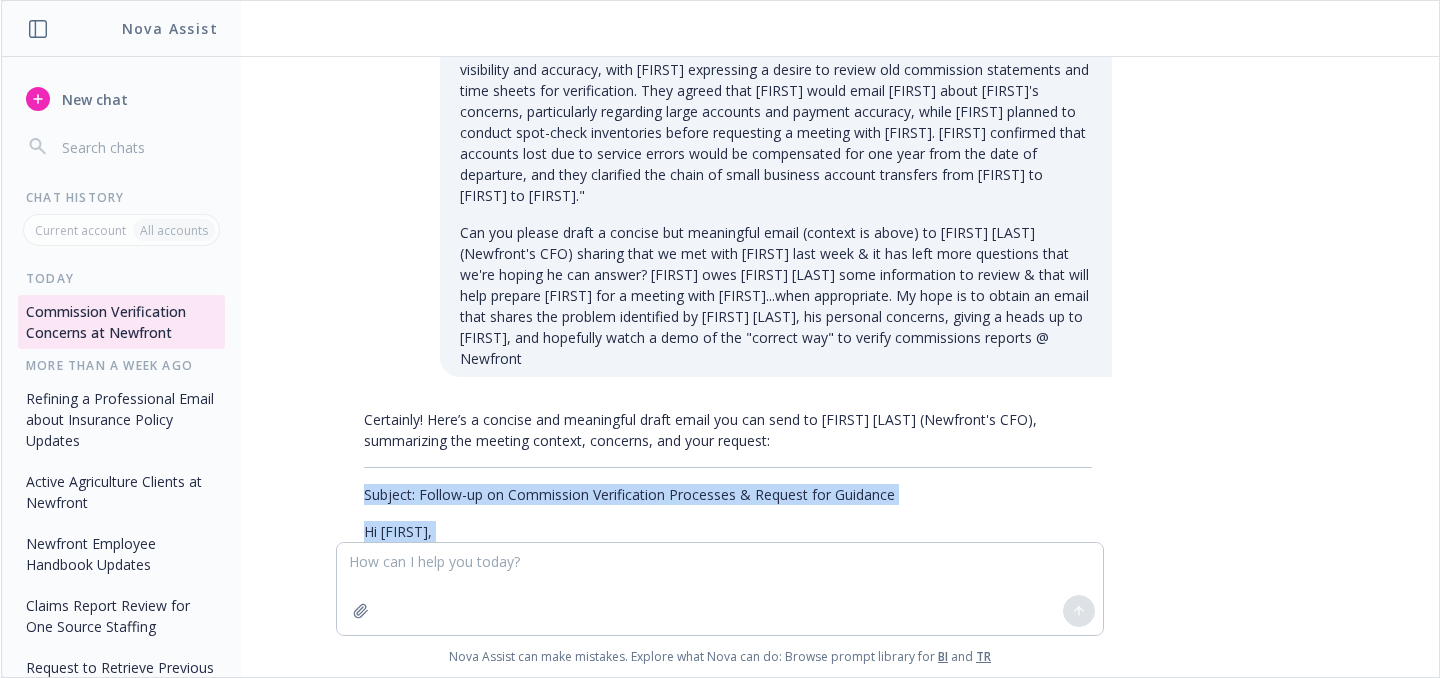 drag, startPoint x: 429, startPoint y: 449, endPoint x: 352, endPoint y: 474, distance: 80.95678 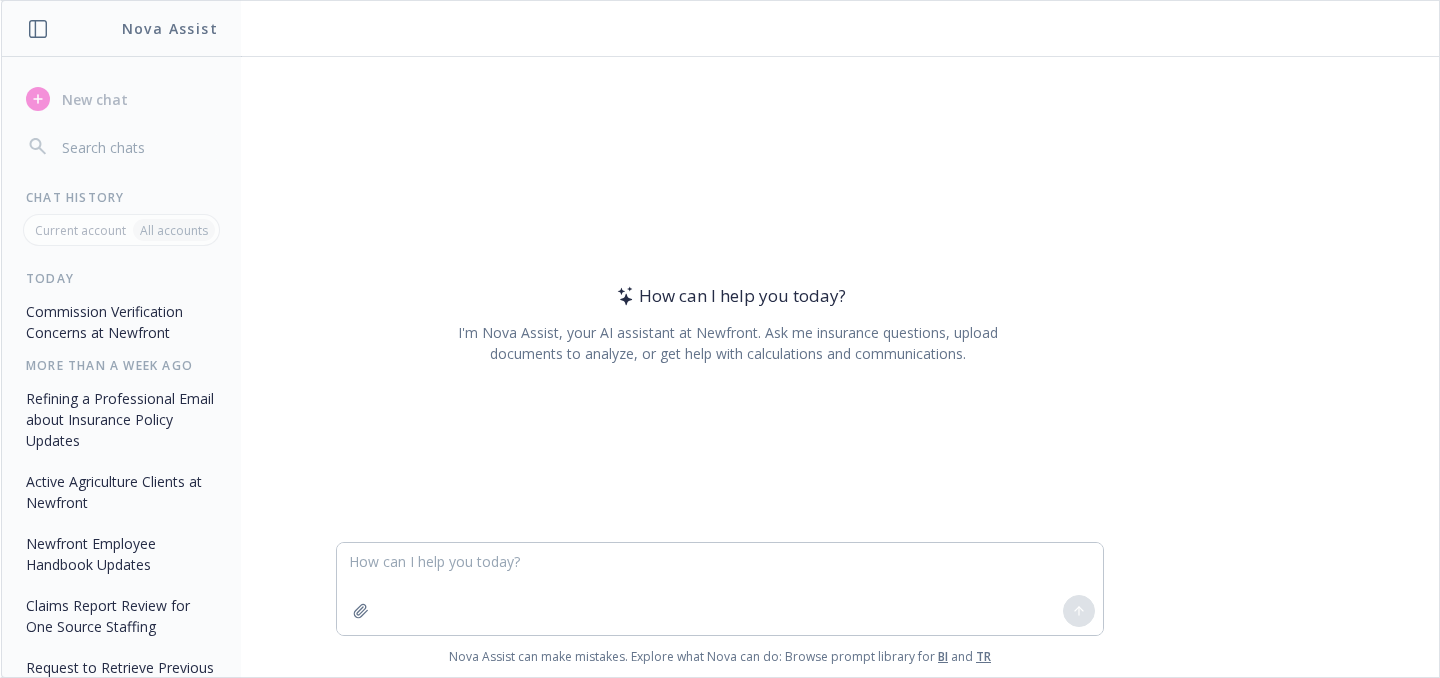 scroll, scrollTop: 44, scrollLeft: 0, axis: vertical 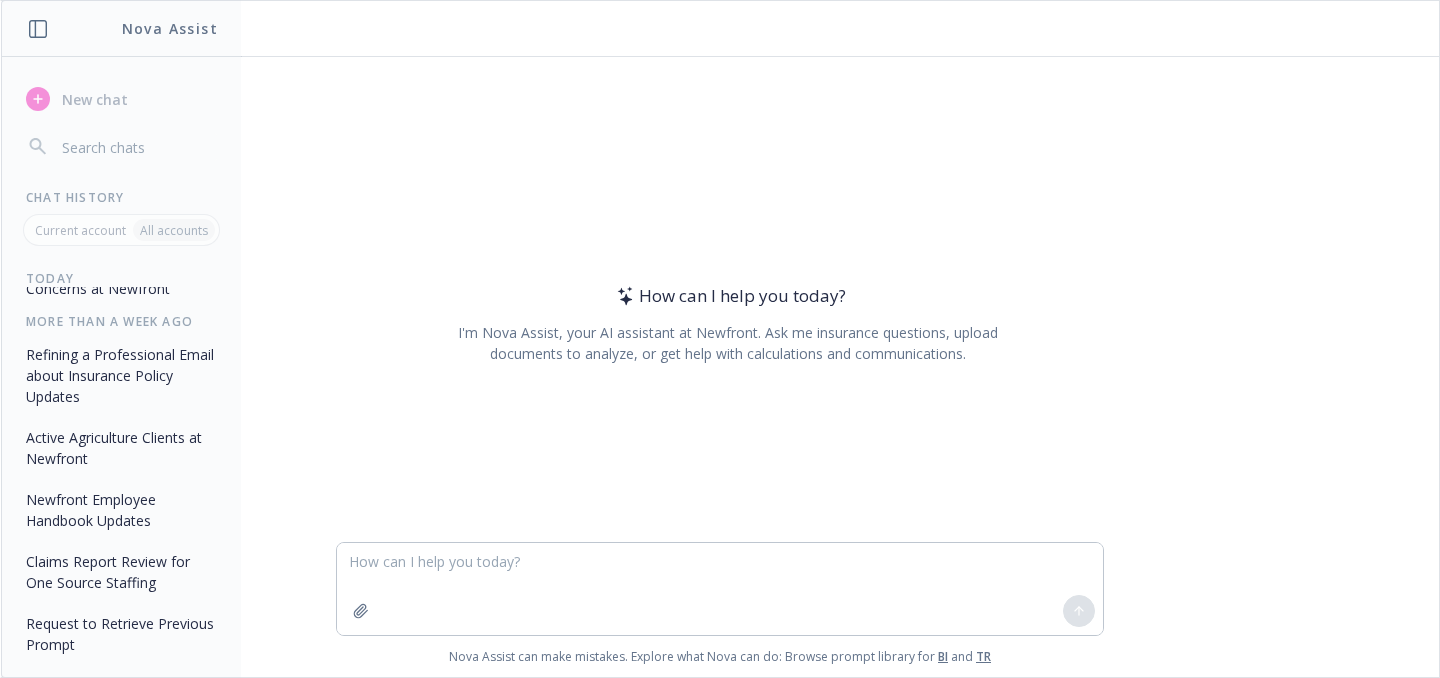click on "Claims Report Review for One Source Staffing" at bounding box center (121, 572) 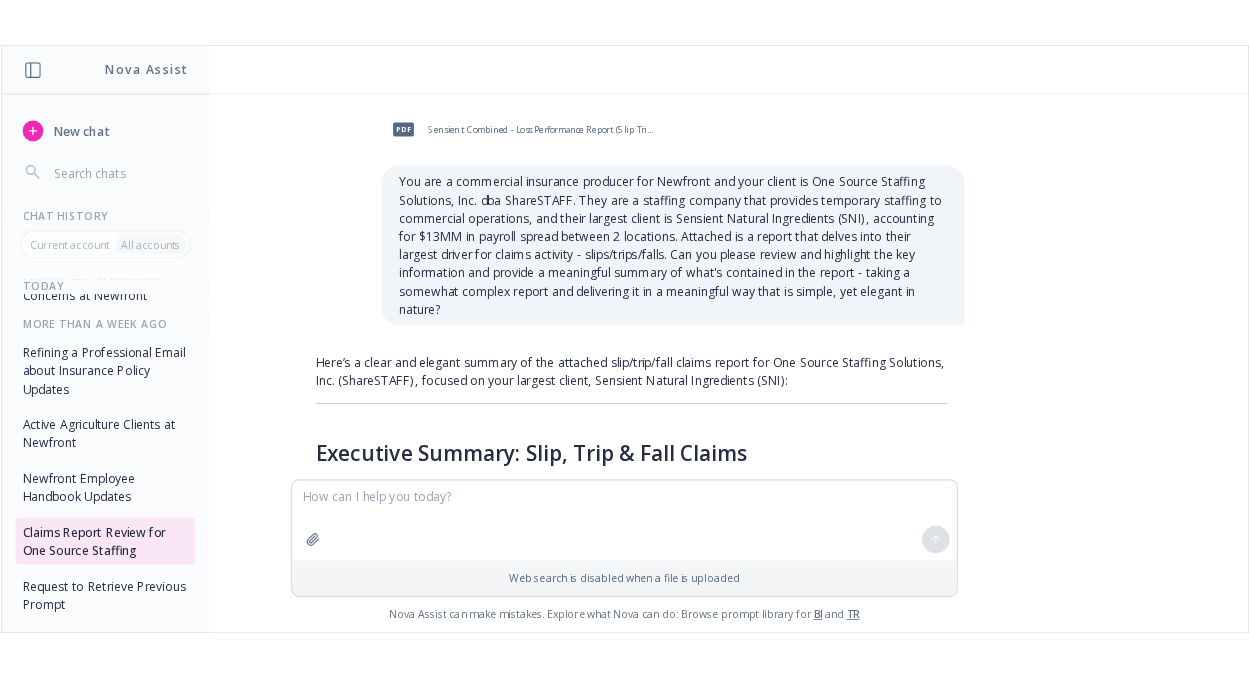scroll, scrollTop: 24, scrollLeft: 0, axis: vertical 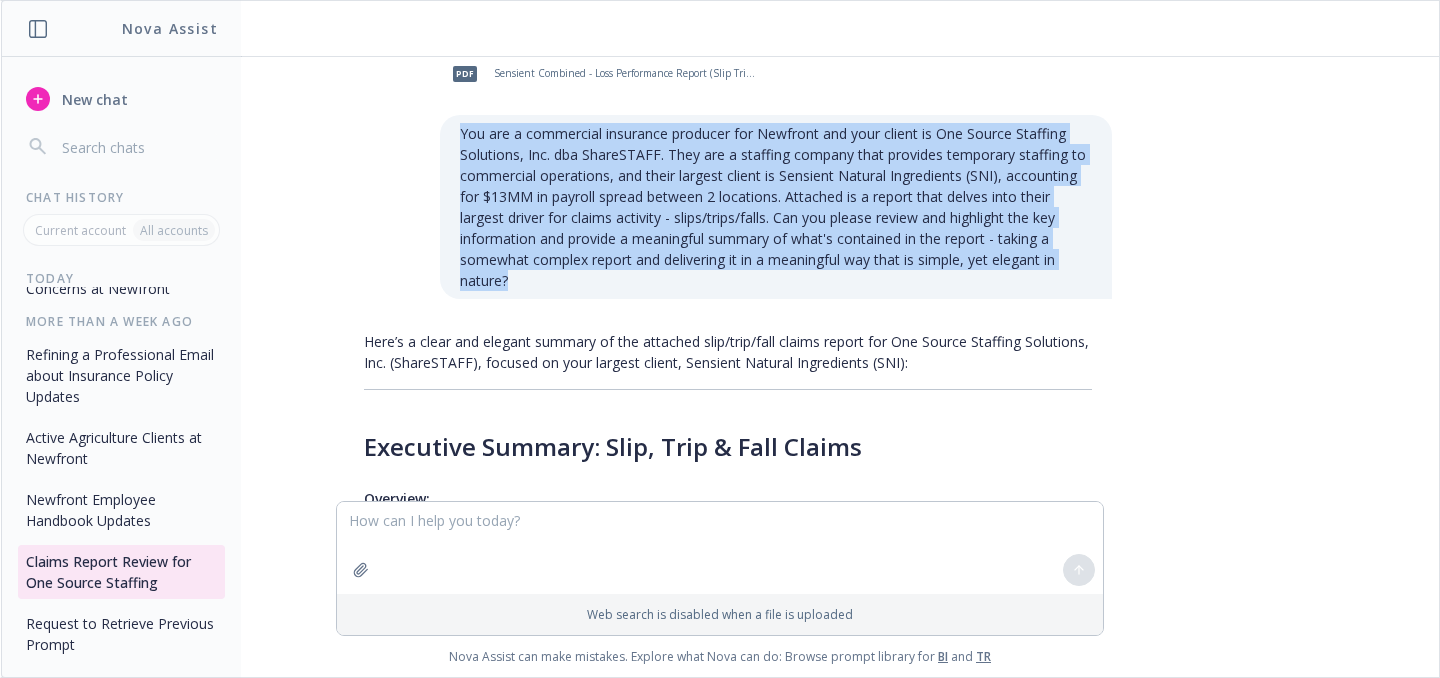 drag, startPoint x: 454, startPoint y: 134, endPoint x: 530, endPoint y: 275, distance: 160.17802 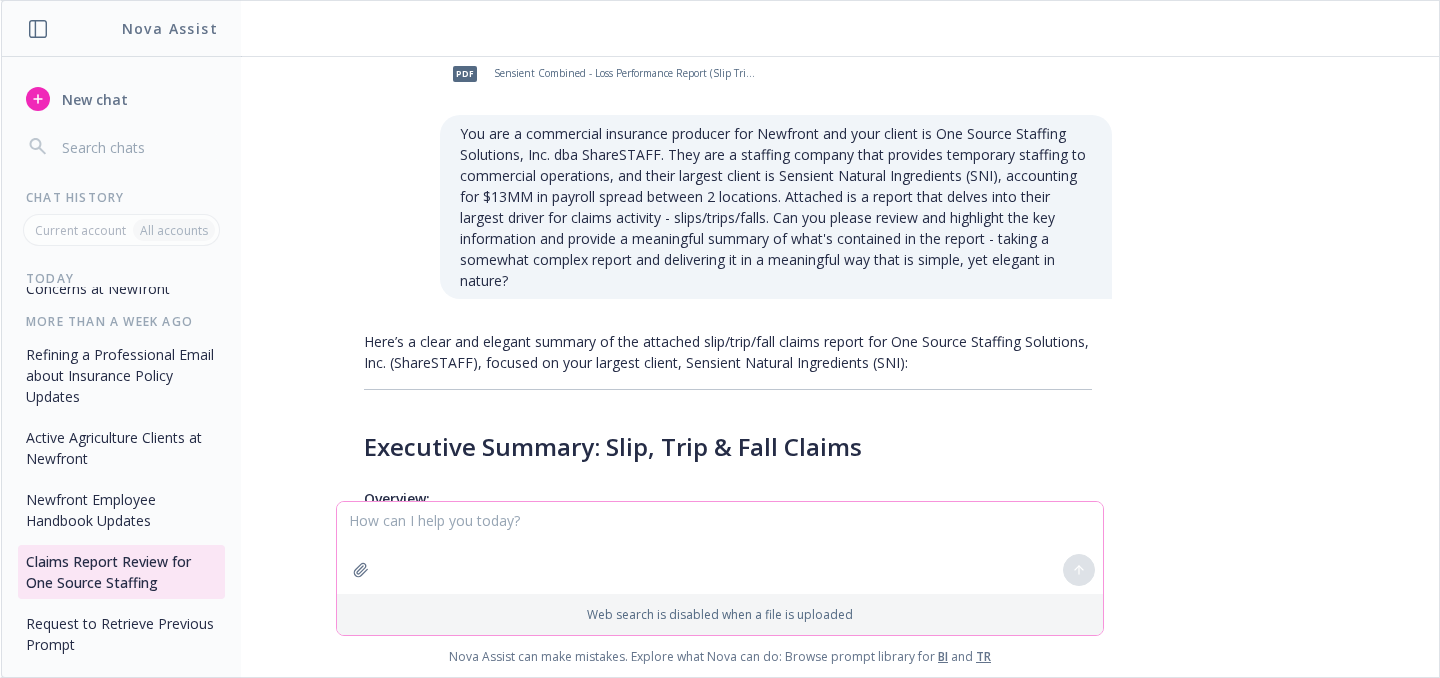 click at bounding box center [720, 548] 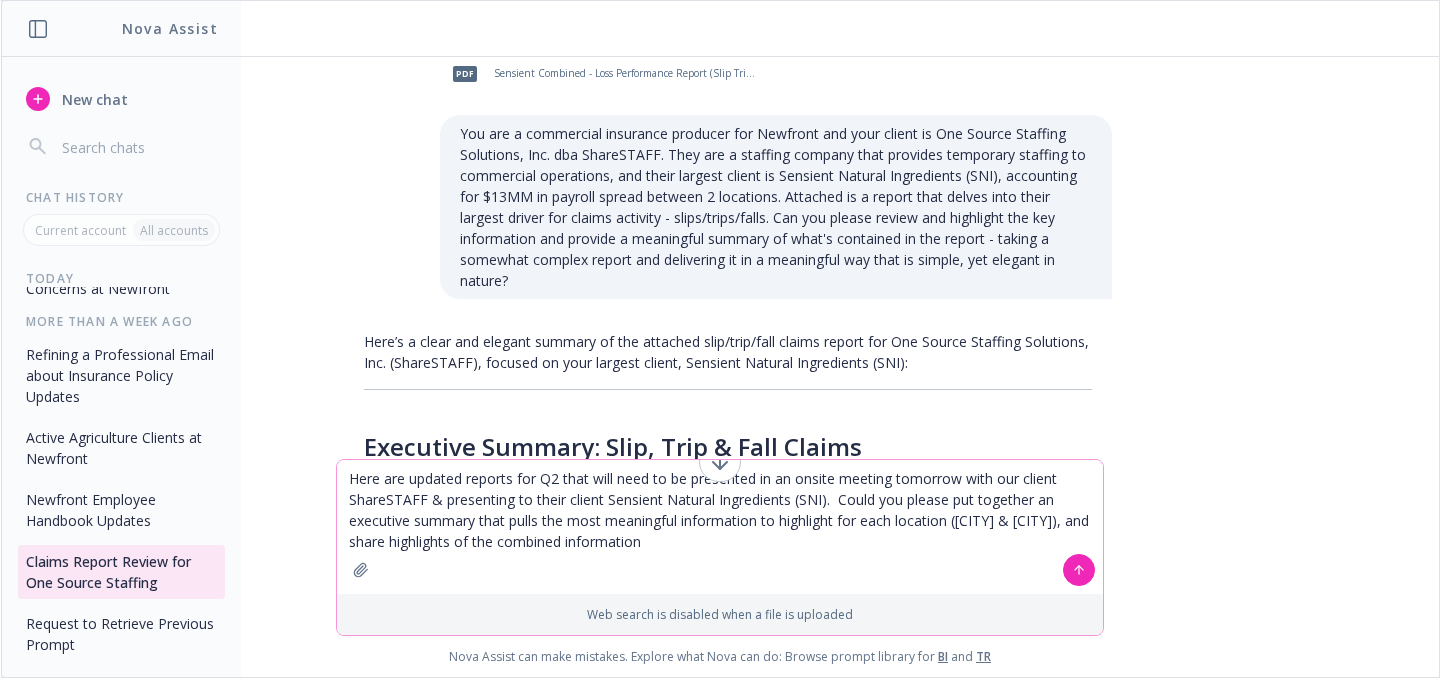click on "Here are updated reports for Q2 that will need to be presented in an onsite meeting tomorrow with our client ShareSTAFF & presenting to their client Sensient Natural Ingredients (SNI).  Could you please put together an executive summary that pulls the most meaningful information to highlight for each location ([CITY] & [CITY]), and share highlights of the combined information" at bounding box center (720, 527) 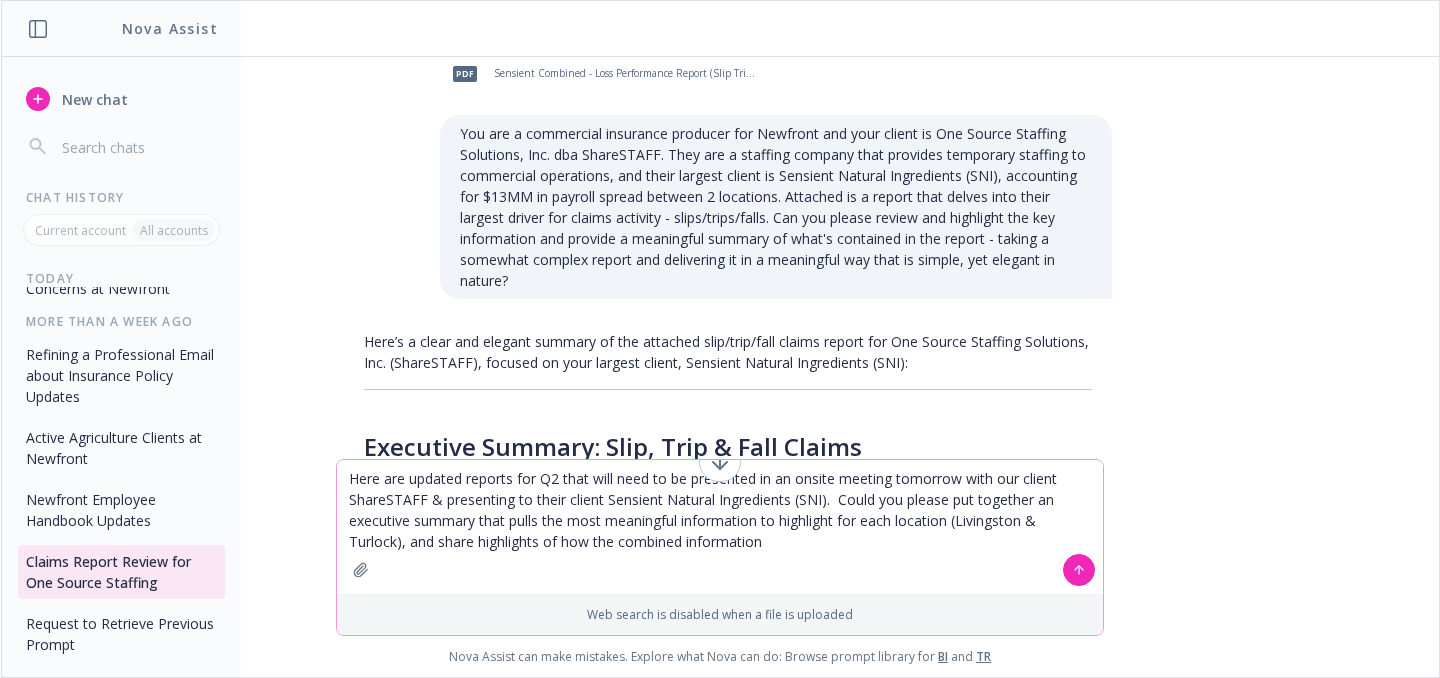 click on "Here are updated reports for Q2 that will need to be presented in an onsite meeting tomorrow with our client ShareSTAFF & presenting to their client Sensient Natural Ingredients (SNI).  Could you please put together an executive summary that pulls the most meaningful information to highlight for each location (Livingston & Turlock), and share highlights of how the combined information" at bounding box center [720, 527] 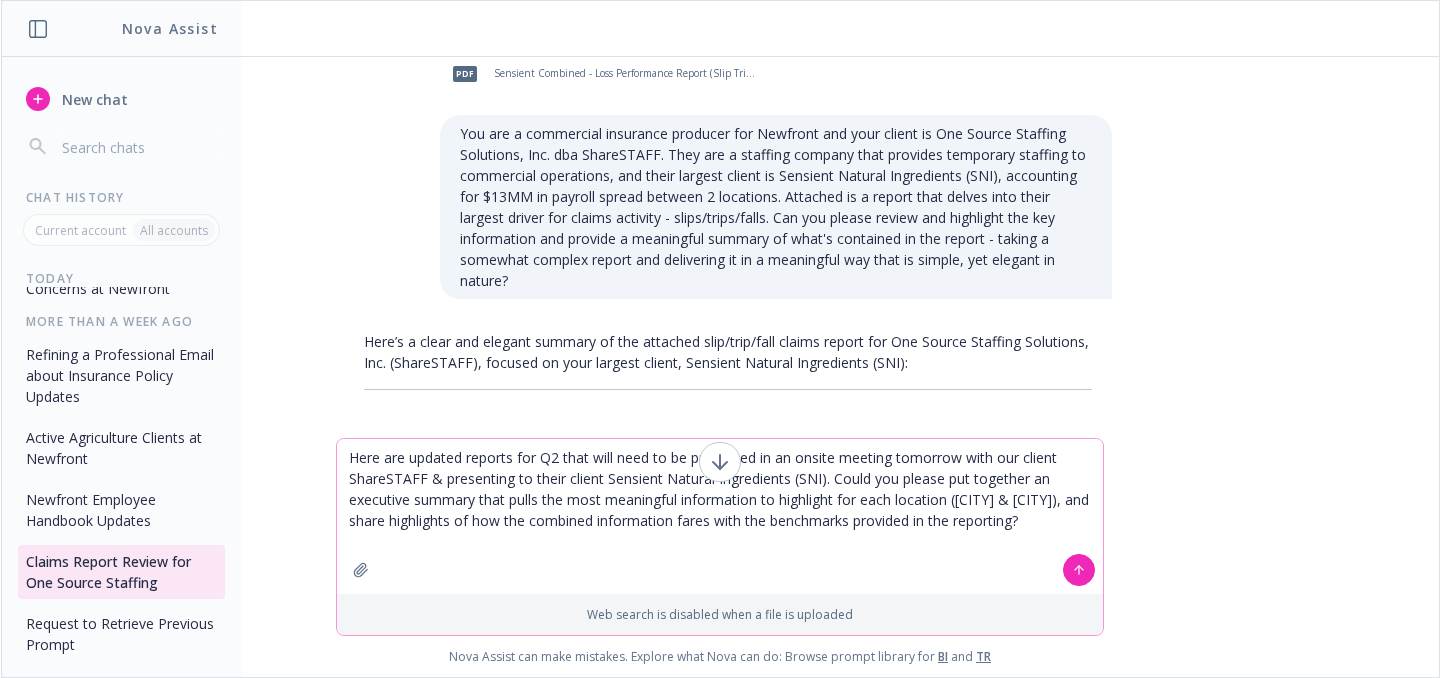 click on "Here are updated reports for Q2 that will need to be presented in an onsite meeting tomorrow with our client ShareSTAFF & presenting to their client Sensient Natural Ingredients (SNI). Could you please put together an executive summary that pulls the most meaningful information to highlight for each location ([CITY] & [CITY]), and share highlights of how the combined information fares with the benchmarks provided in the reporting?" at bounding box center [720, 516] 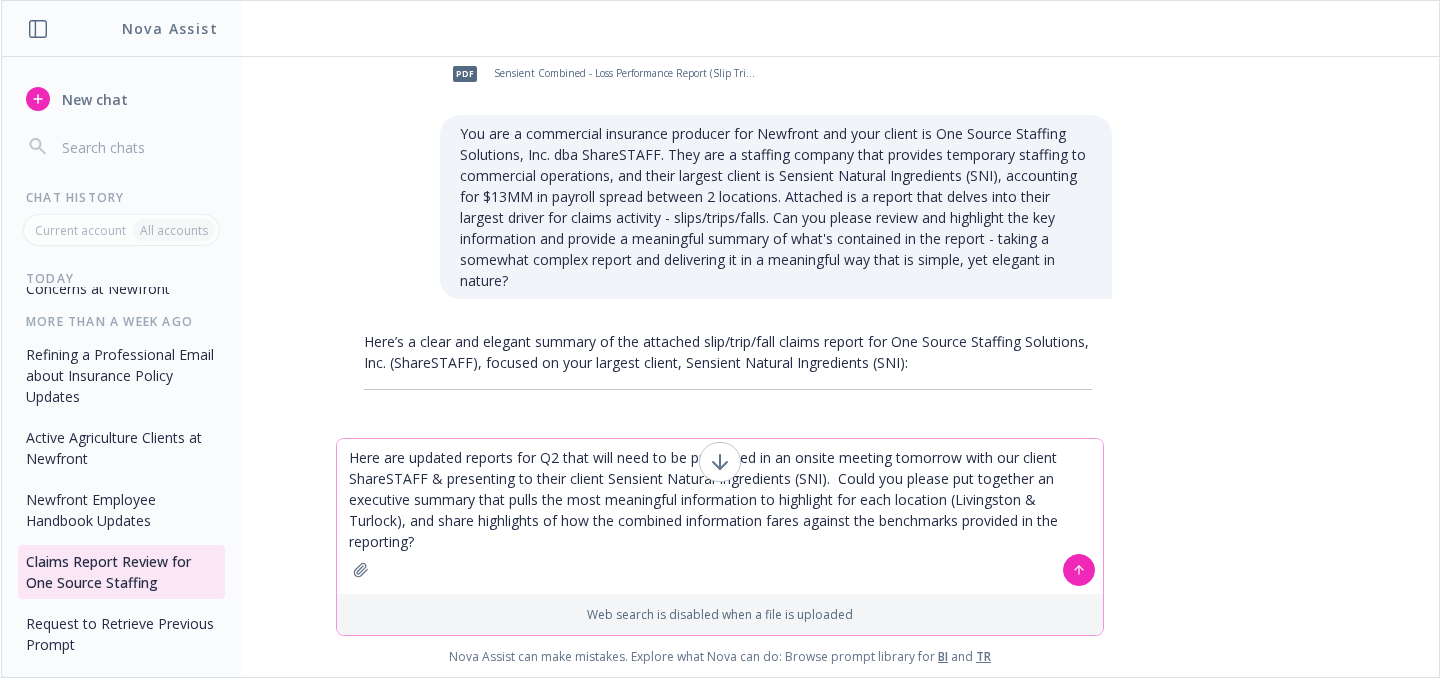 click on "Here are updated reports for Q2 that will need to be presented in an onsite meeting tomorrow with our client ShareSTAFF & presenting to their client Sensient Natural Ingredients (SNI).  Could you please put together an executive summary that pulls the most meaningful information to highlight for each location (Livingston & Turlock), and share highlights of how the combined information fares against the benchmarks provided in the reporting?" at bounding box center (720, 516) 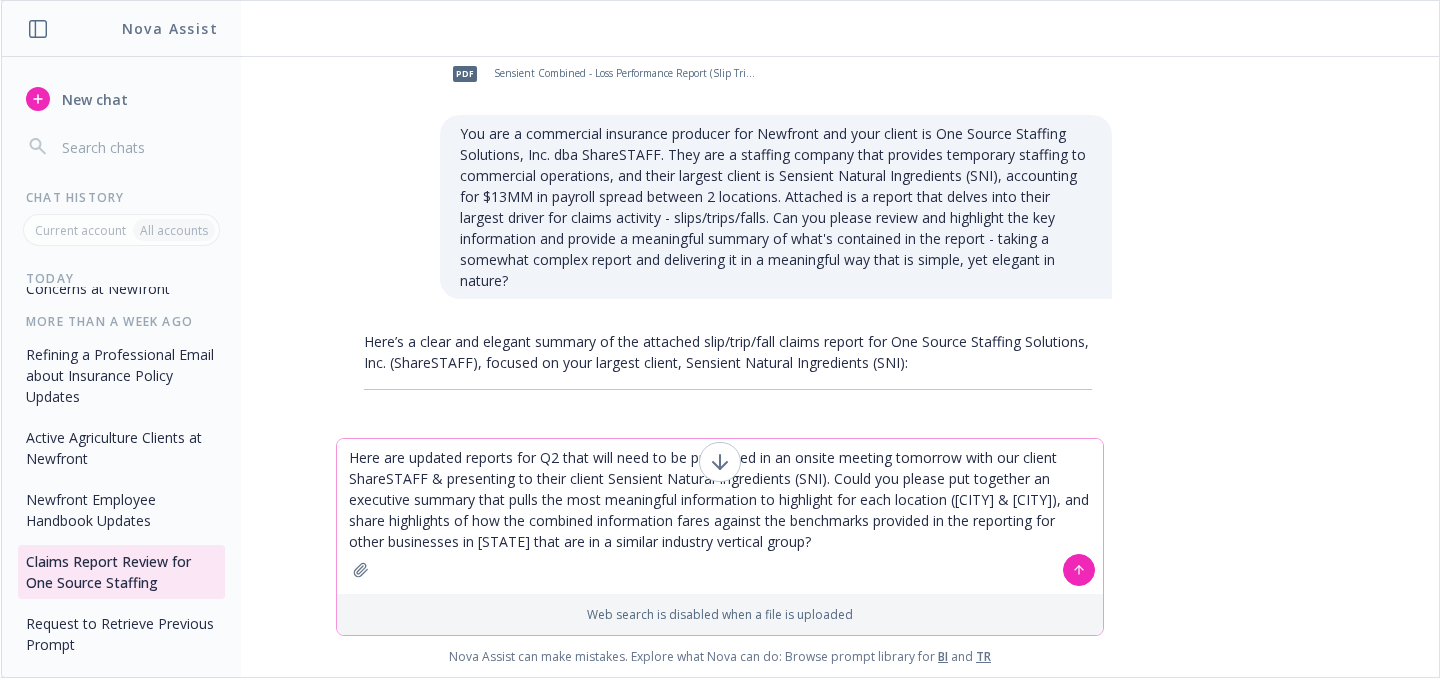 type on "Here are updated reports for Q2 that will need to be presented in an onsite meeting tomorrow with our client ShareSTAFF & presenting to their client Sensient Natural Ingredients (SNI). Could you please put together an executive summary that pulls the most meaningful information to highlight for each location ([CITY] & [CITY]), and share highlights of how the combined information fares against the benchmarks provided in the reporting for other businesses in [STATE] that are in a similar industry vertical group?" 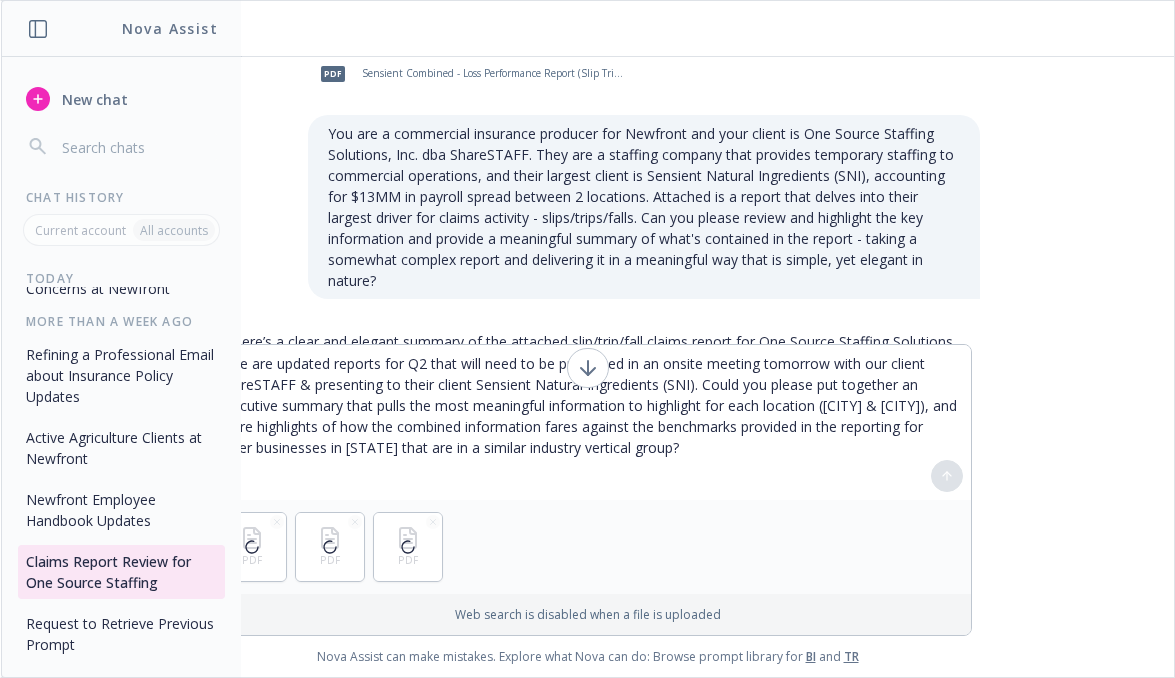 click on "pdf Sensient Combined - Loss Performance Report (Slip Trip & Falls) June 2025.pdf You are a commercial insurance producer for Newfront and your client is One Source Staffing Solutions, Inc. dba ShareSTAFF. They are a staffing company that provides temporary staffing to commercial operations, and their largest client is Sensient Natural Ingredients (SNI), accounting for $13MM in payroll spread between 2 locations. Attached is a report that delves into their largest driver for claims activity - slips/trips/falls. Can you please review and highlight the key information and provide a meaningful summary of what's contained in the report - taking a somewhat complex report and delivering it in a meaningful way that is simple, yet elegant in nature? Here’s a clear and elegant summary of the attached slip/trip/fall claims report for One Source Staffing Solutions, Inc. (ShareSTAFF), focused on your largest client, Sensient Natural Ingredients (SNI):
Executive Summary: Slip, Trip & Fall Claims
Overview:" at bounding box center (587, 200) 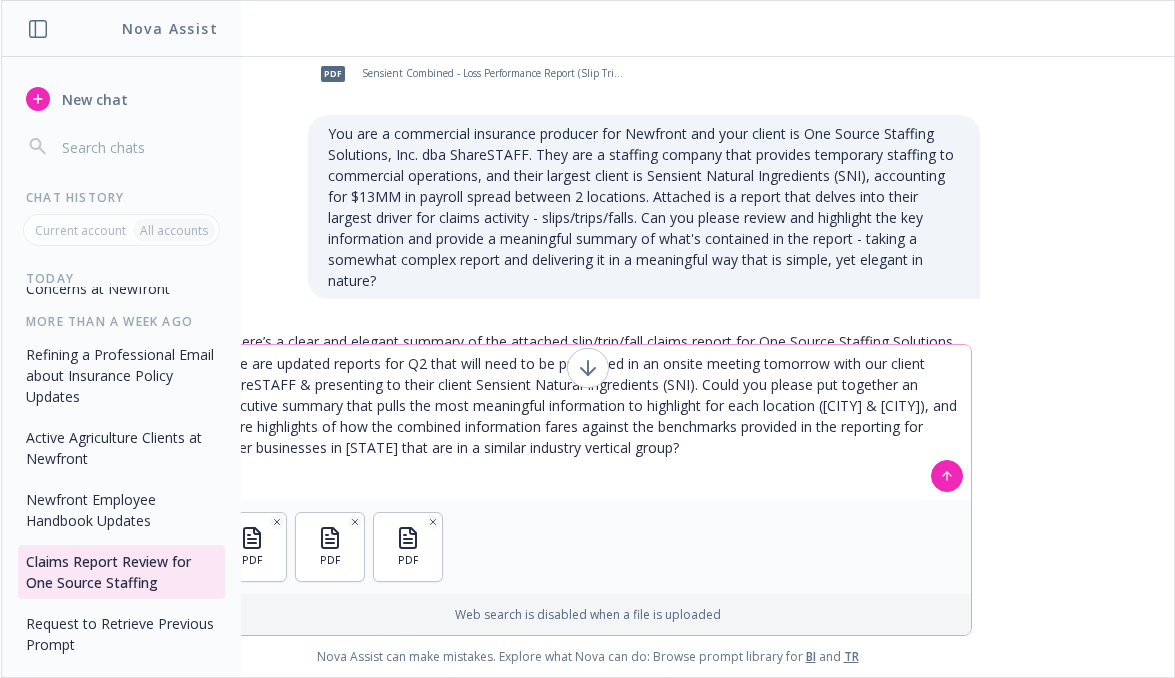click 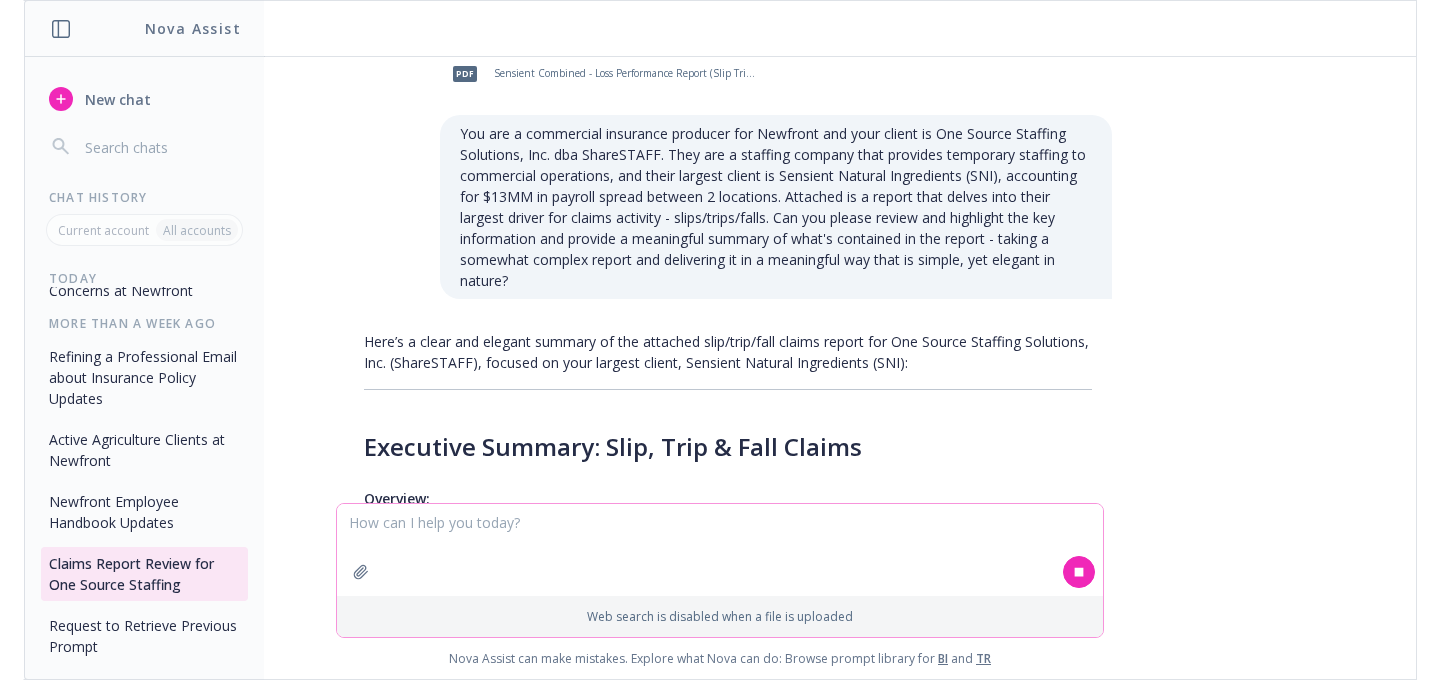 scroll, scrollTop: 42, scrollLeft: 0, axis: vertical 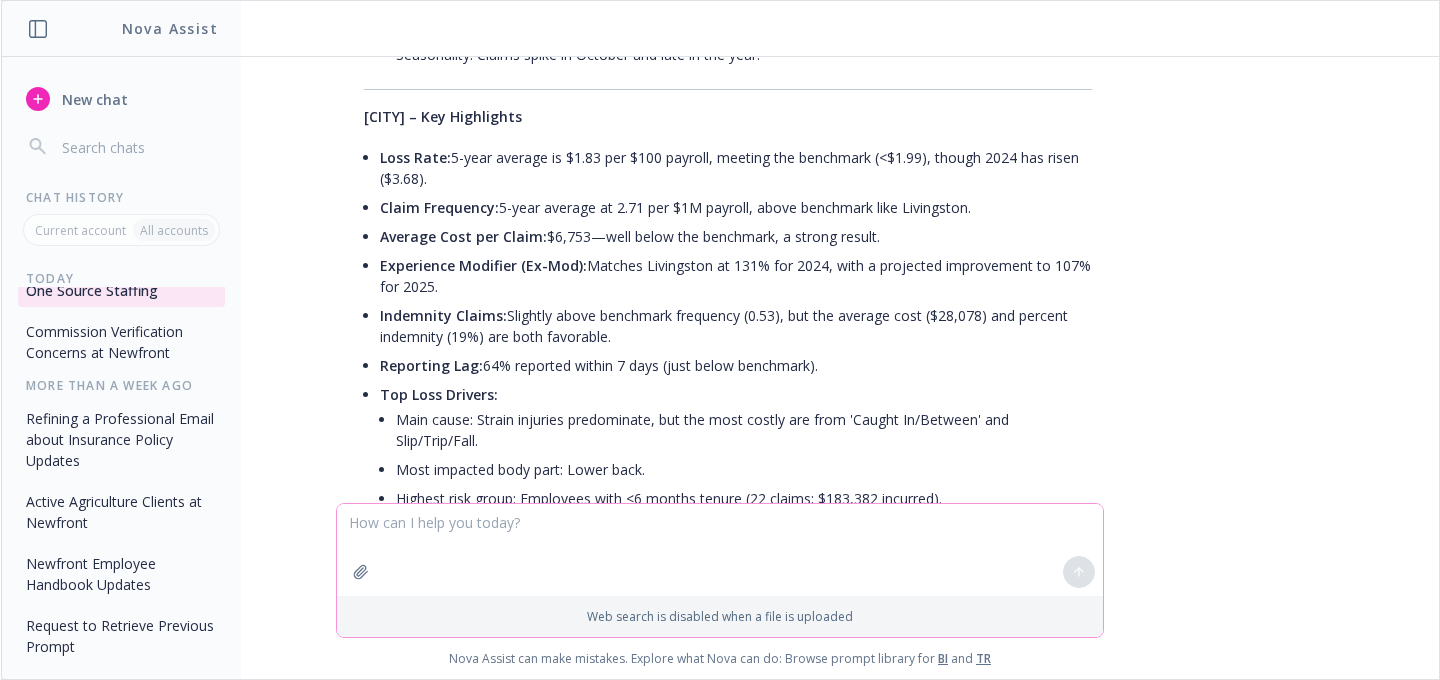 click at bounding box center [720, 550] 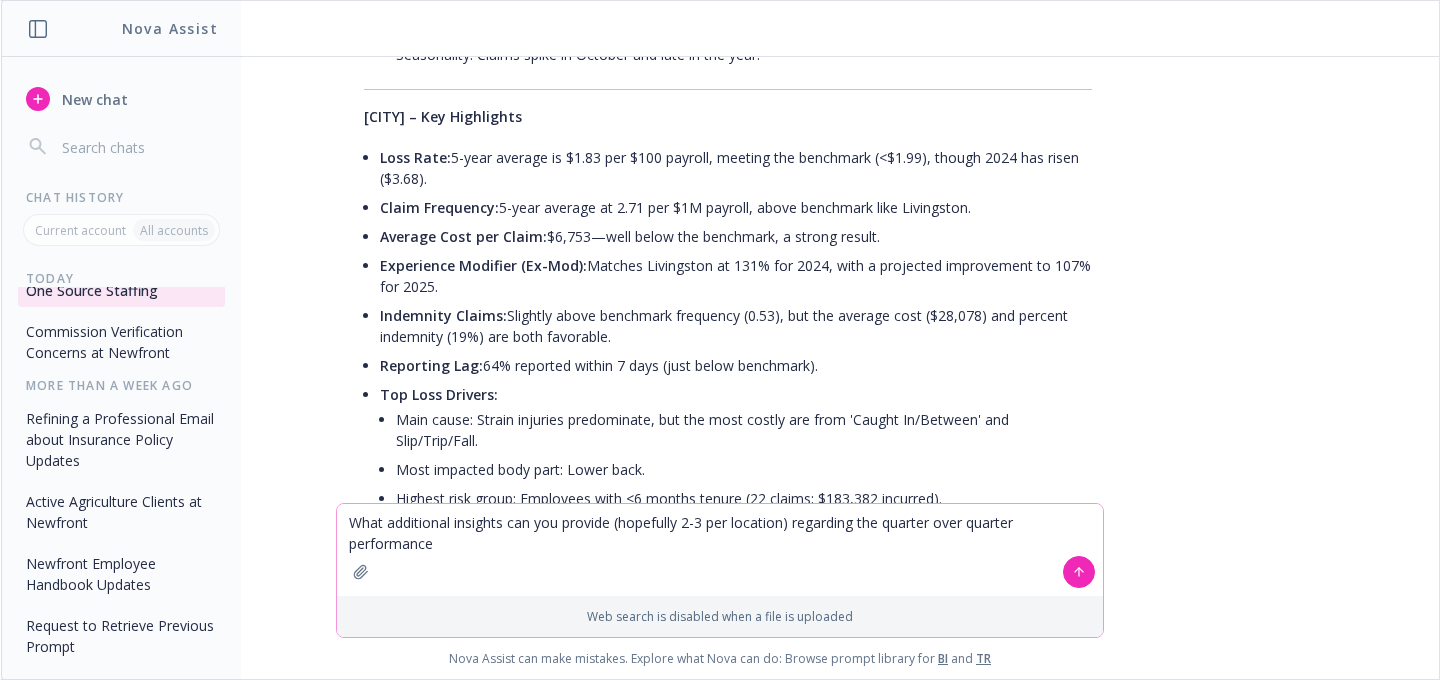 type on "What additional insights can you provide (hopefully 2-3 per location) regarding the quarter over quarter performance?" 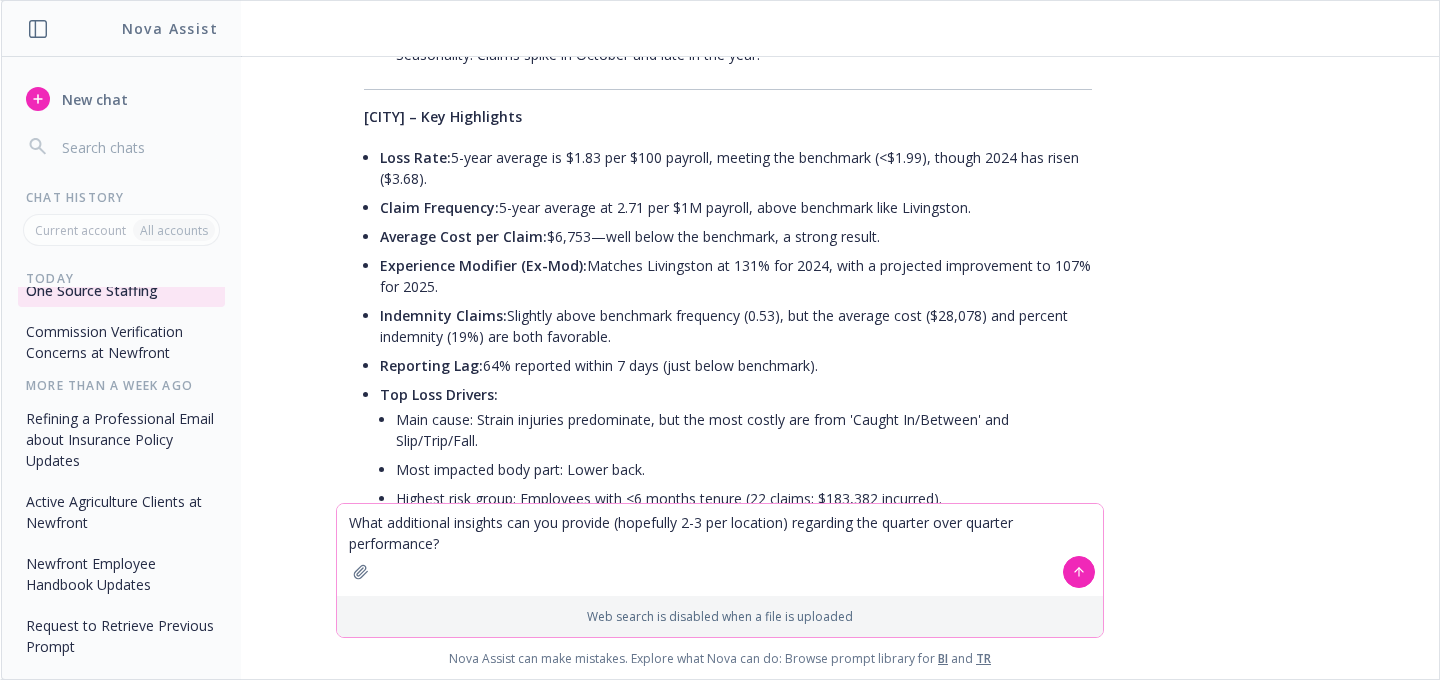 type 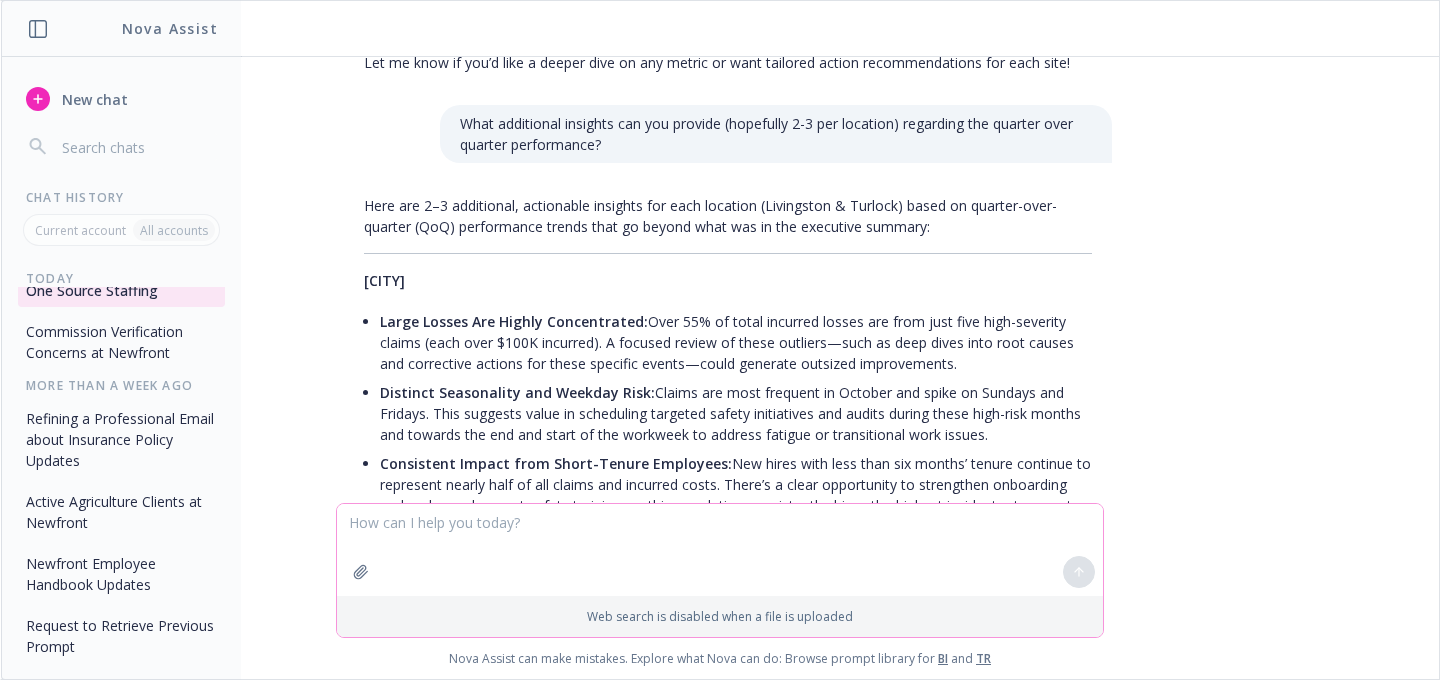scroll, scrollTop: 4895, scrollLeft: 0, axis: vertical 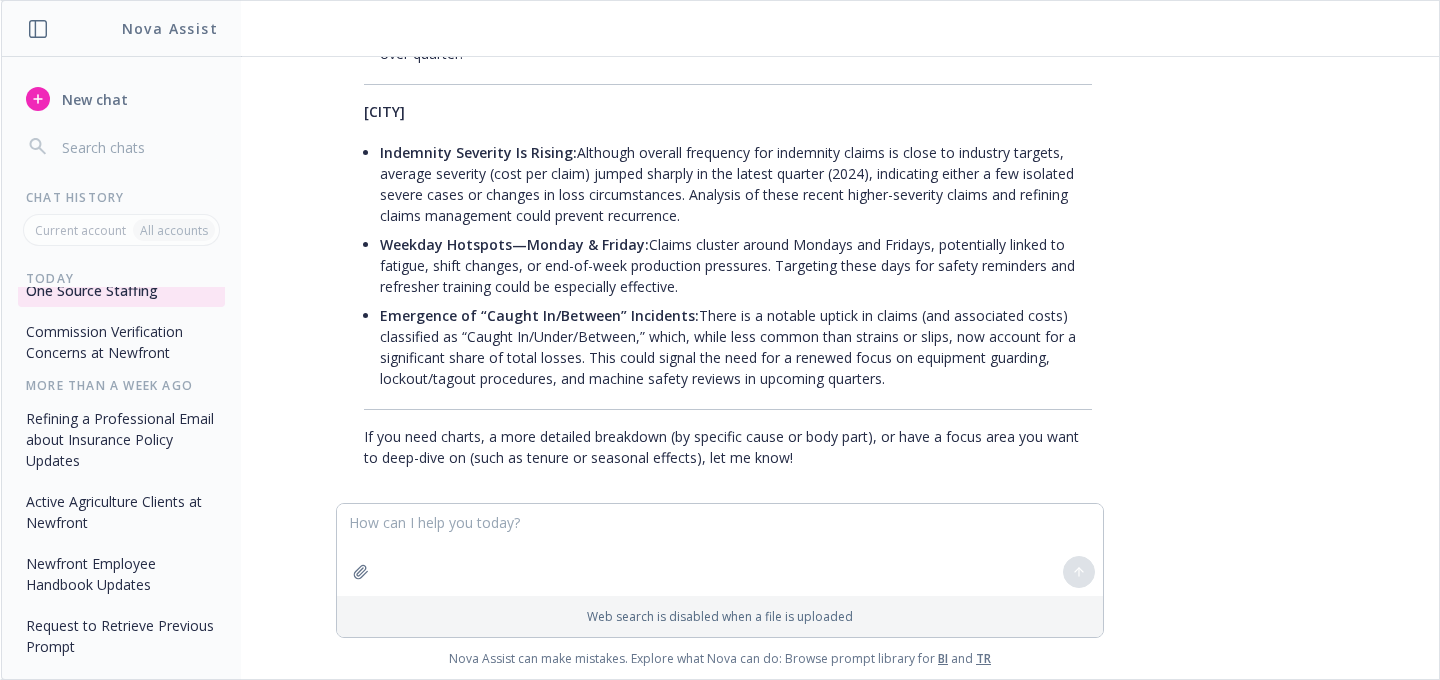 click on "Commission Verification Concerns at Newfront" at bounding box center [121, 342] 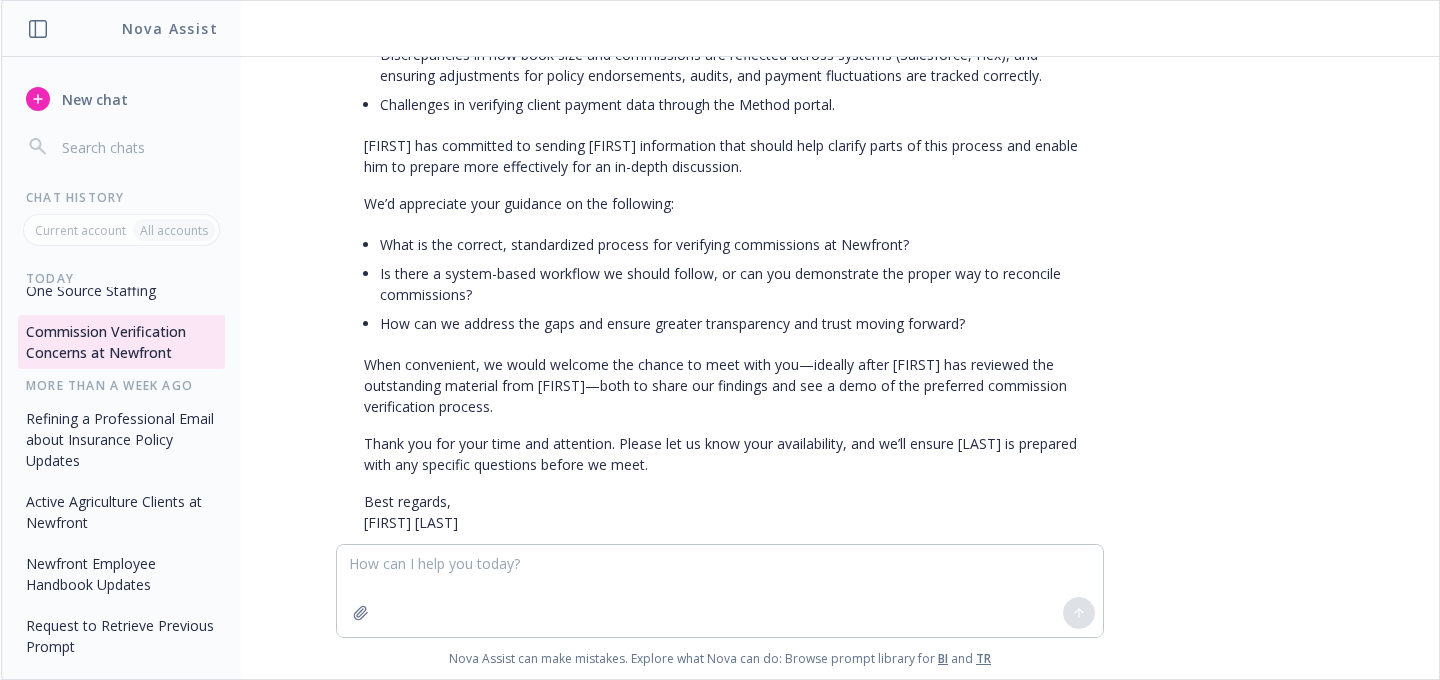 scroll, scrollTop: 1910, scrollLeft: 0, axis: vertical 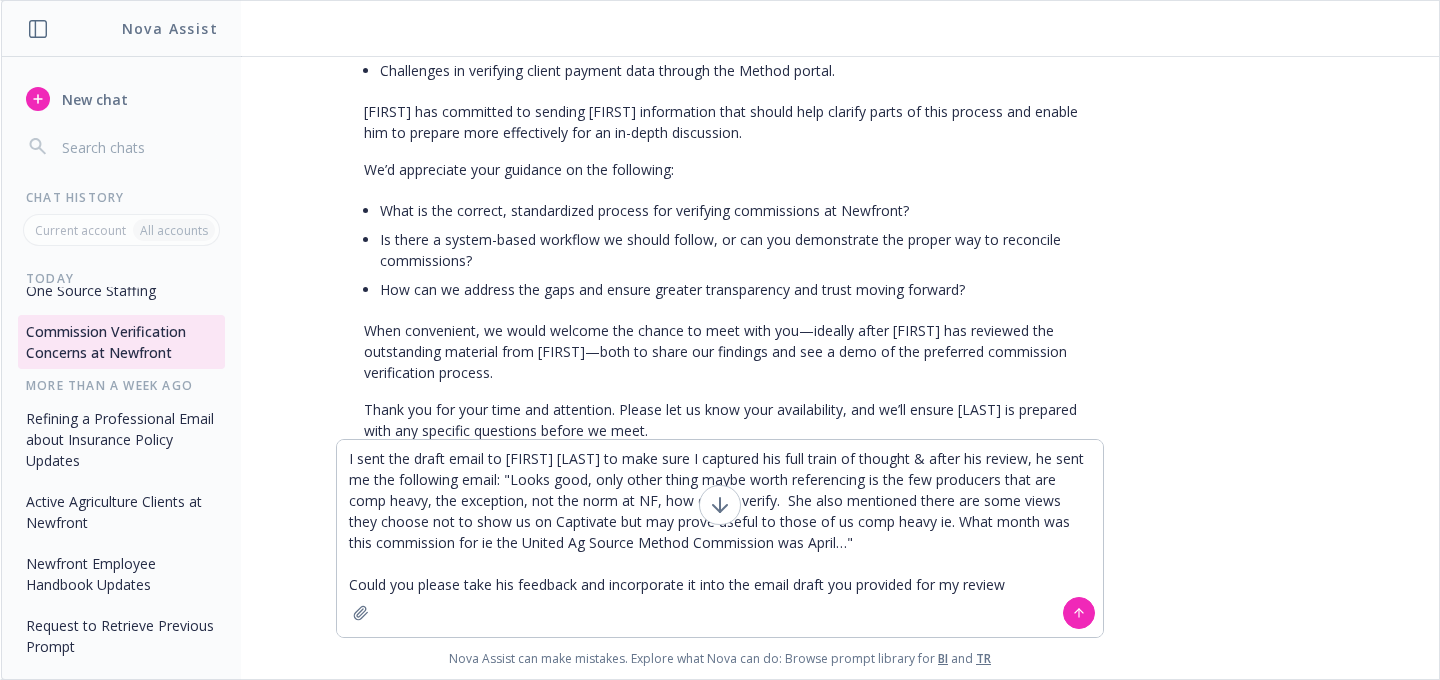 click on "I sent the draft email to [FIRST] [LAST] to make sure I captured his full train of thought & after his review, he sent me the following email: "Looks good, only other thing maybe worth referencing is the few producers that are comp heavy, the exception, not the norm at NF, how do we verify.  She also mentioned there are some views they choose not to show us on Captivate but may prove useful to those of us comp heavy ie. What month was this commission for ie the United Ag Source Method Commission was April…"
Could you please take his feedback and incorporate it into the email draft you provided for my review" at bounding box center (720, 538) 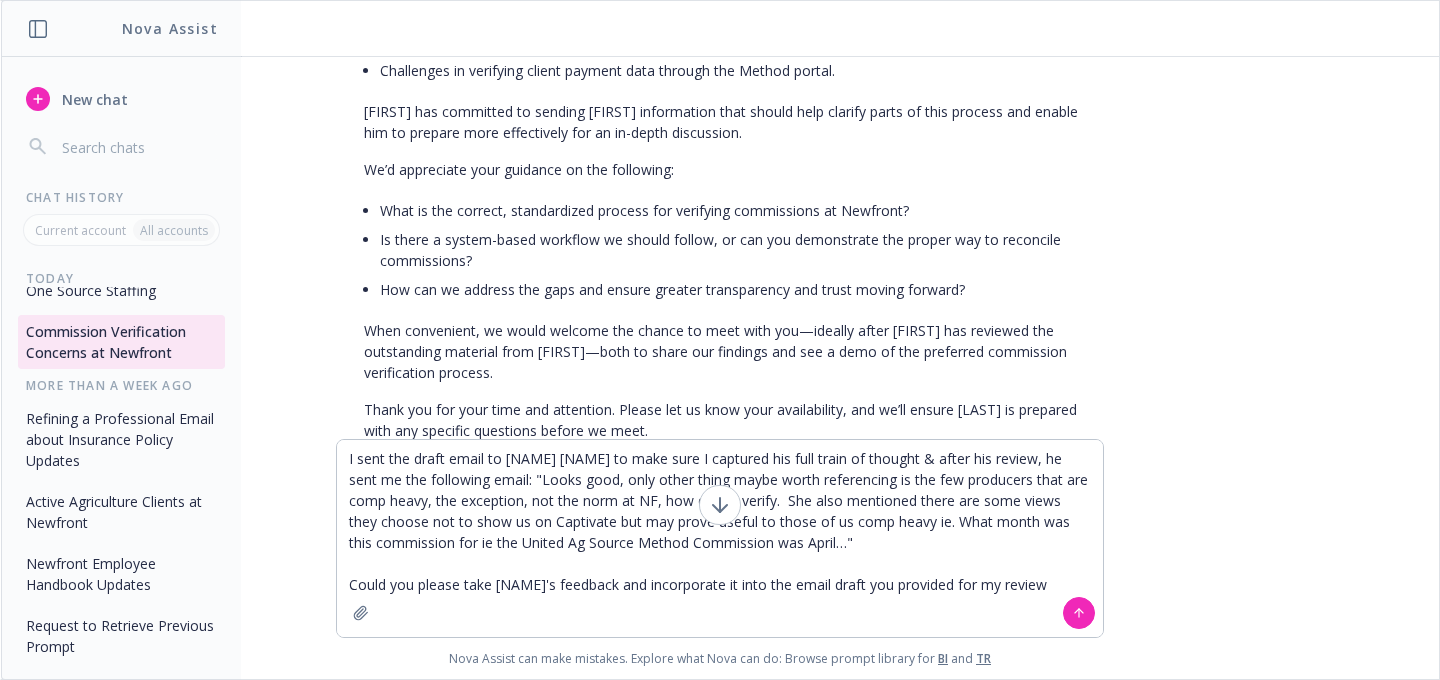 click on "I sent the draft email to [NAME] [NAME] to make sure I captured his full train of thought & after his review, he sent me the following email: "Looks good, only other thing maybe worth referencing is the few producers that are comp heavy, the exception, not the norm at NF, how do we verify.  She also mentioned there are some views they choose not to show us on Captivate but may prove useful to those of us comp heavy ie. What month was this commission for ie the United Ag Source Method Commission was April…"
Could you please take [NAME]'s feedback and incorporate it into the email draft you provided for my review" at bounding box center (720, 538) 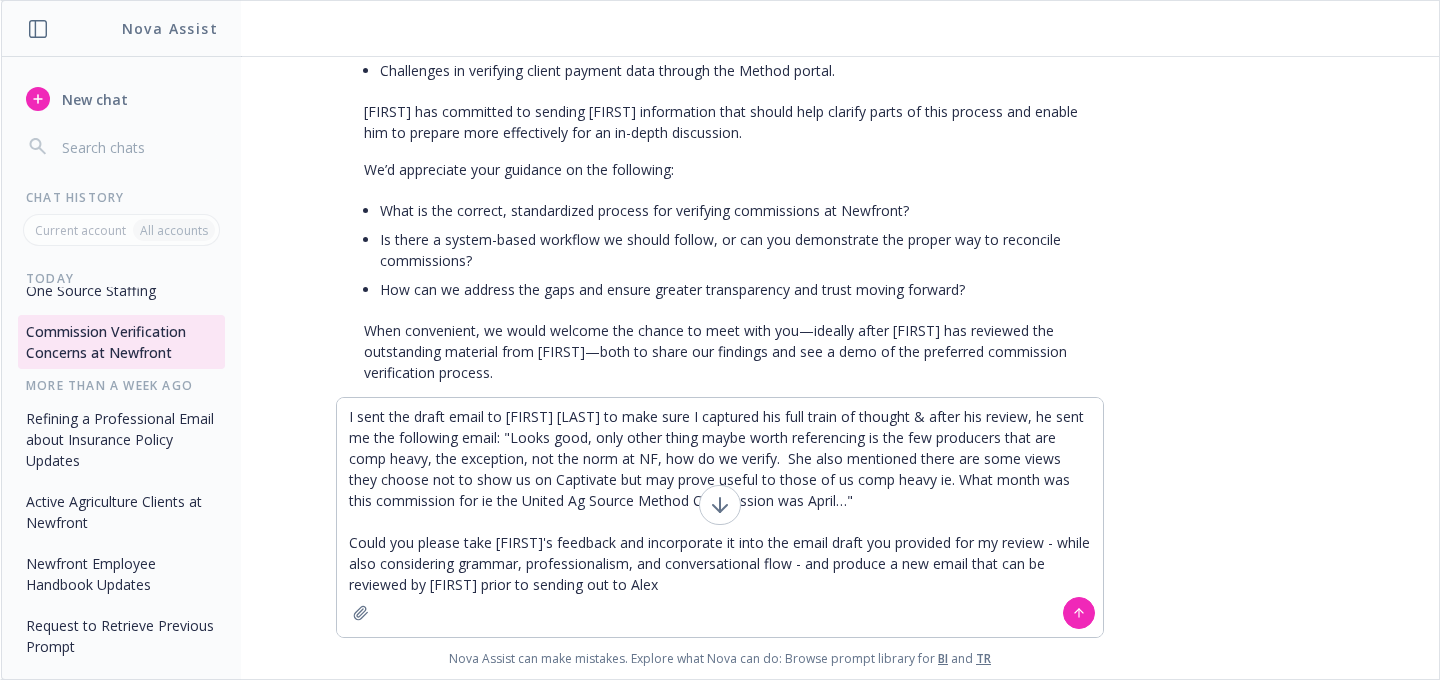 type on "I sent the draft email to [LAST] to make sure I captured his full train of thought & after his review, he sent me the following email: "Looks good, only other thing maybe worth referencing is the few producers that are comp heavy, the exception, not the norm at NF, how do we verify.  She also mentioned there are some views they choose not to show us on Captivate but may prove useful to those of us comp heavy ie. What month was this commission for ie the United Ag Source Method Commission was April…"
Could you please take [LAST]'s feedback and incorporate it into the email draft you provided for my review - while also considering grammar, professionalism, and conversational flow - and produce a new email that can be reviewed by [LAST] prior to sending out to Alex?" 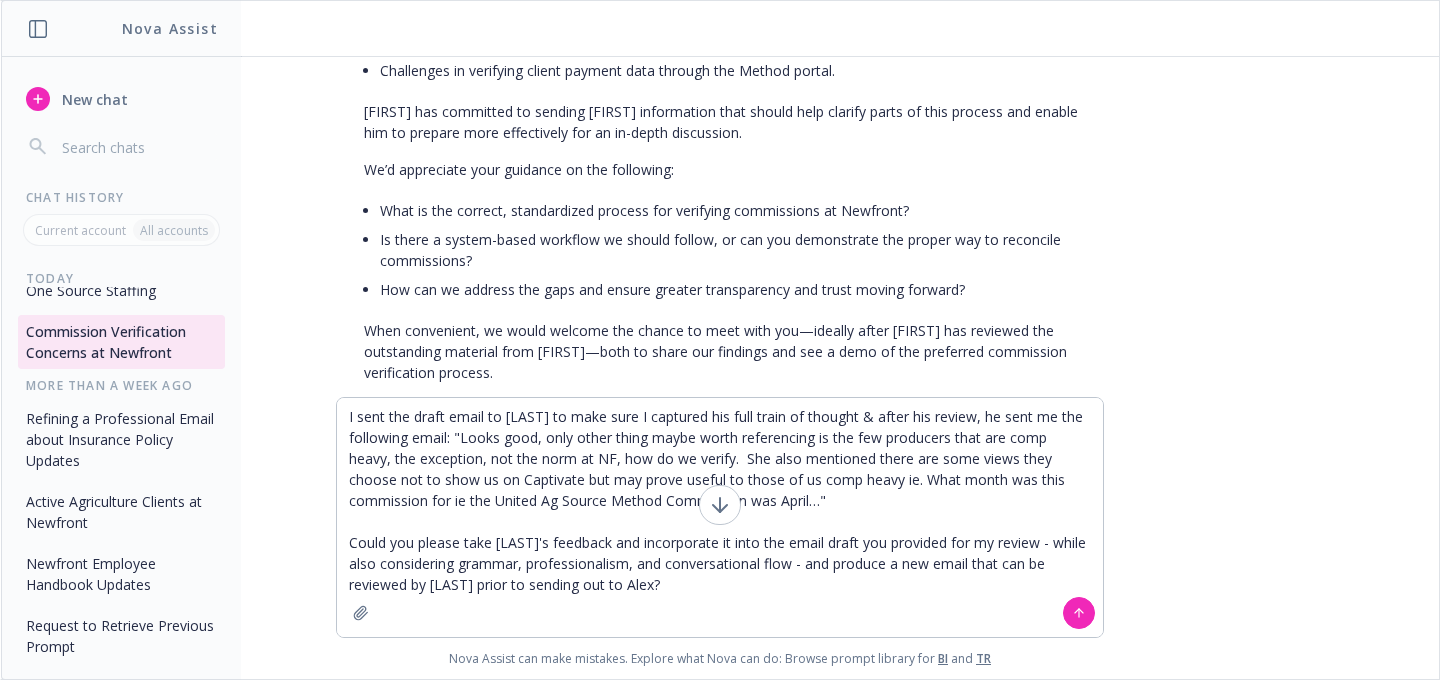 type 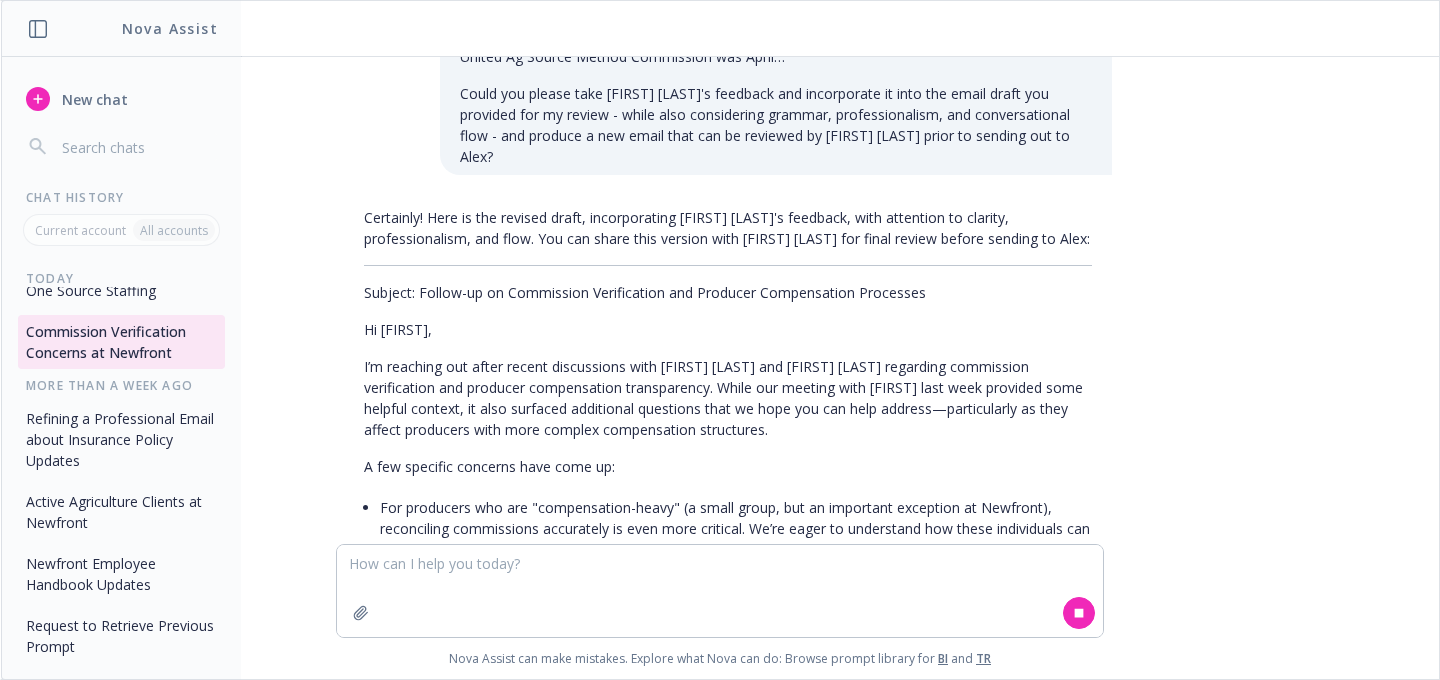 scroll, scrollTop: 2580, scrollLeft: 0, axis: vertical 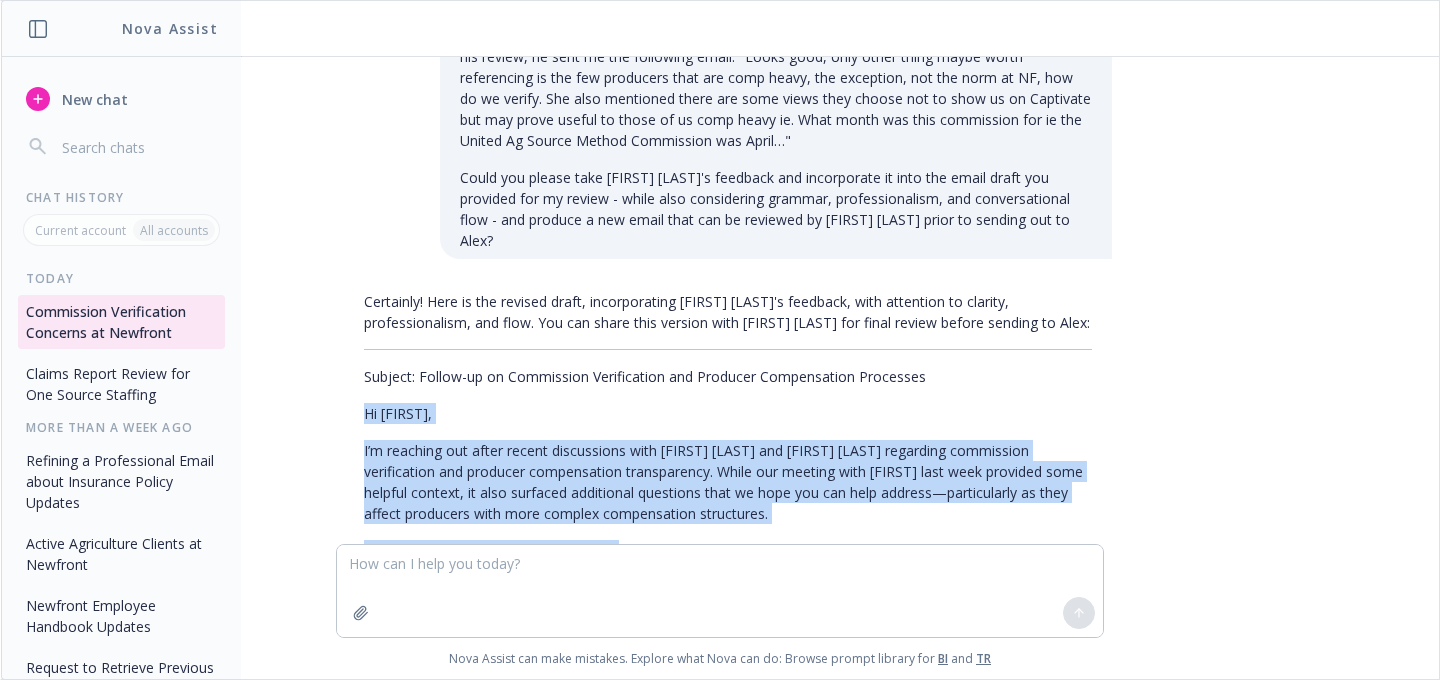 drag, startPoint x: 430, startPoint y: 459, endPoint x: 374, endPoint y: 353, distance: 119.88328 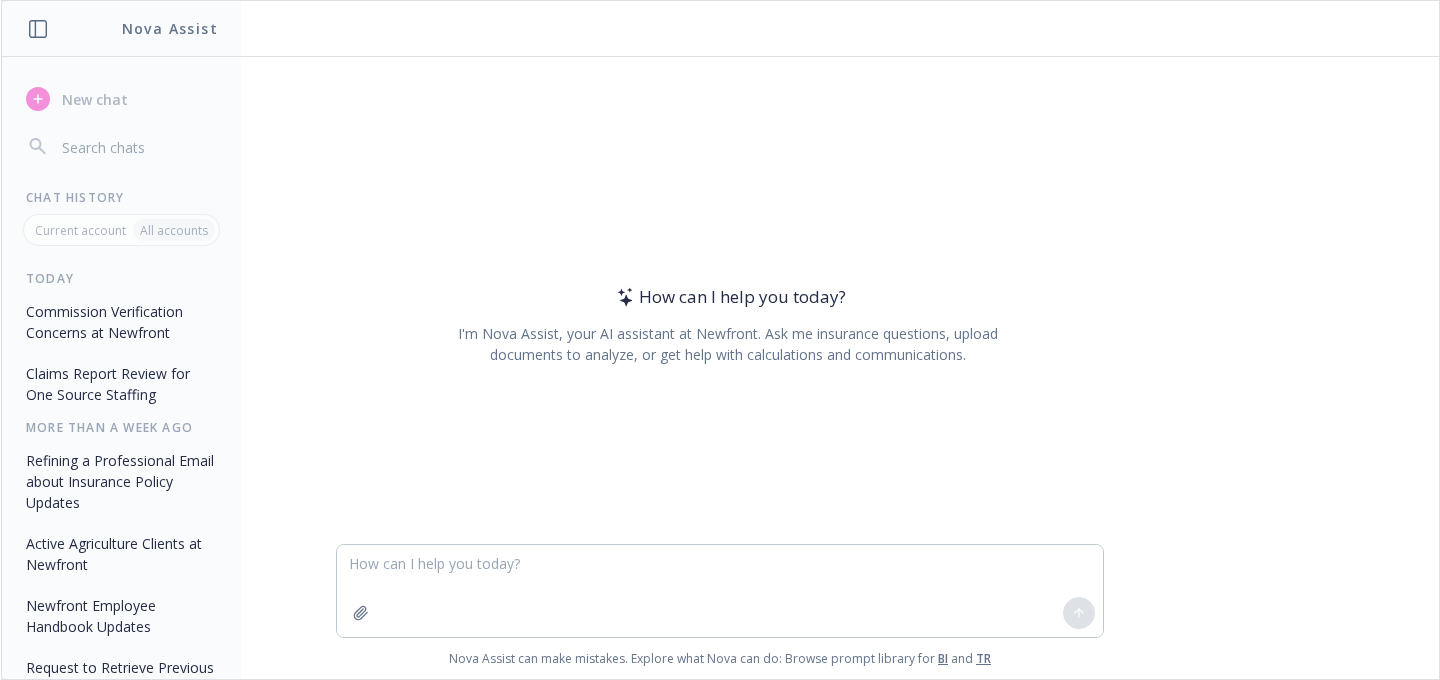 click on "Claims Report Review for One Source Staffing" at bounding box center [121, 384] 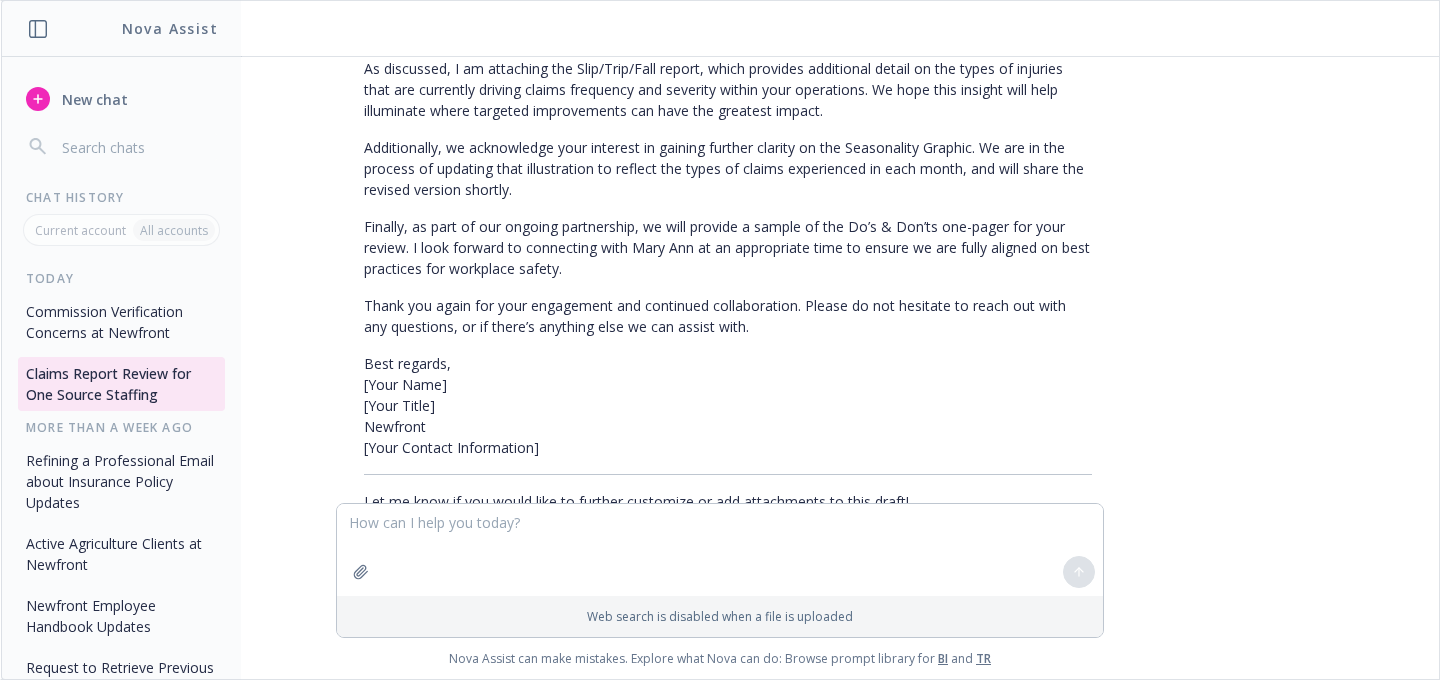 scroll, scrollTop: 0, scrollLeft: 0, axis: both 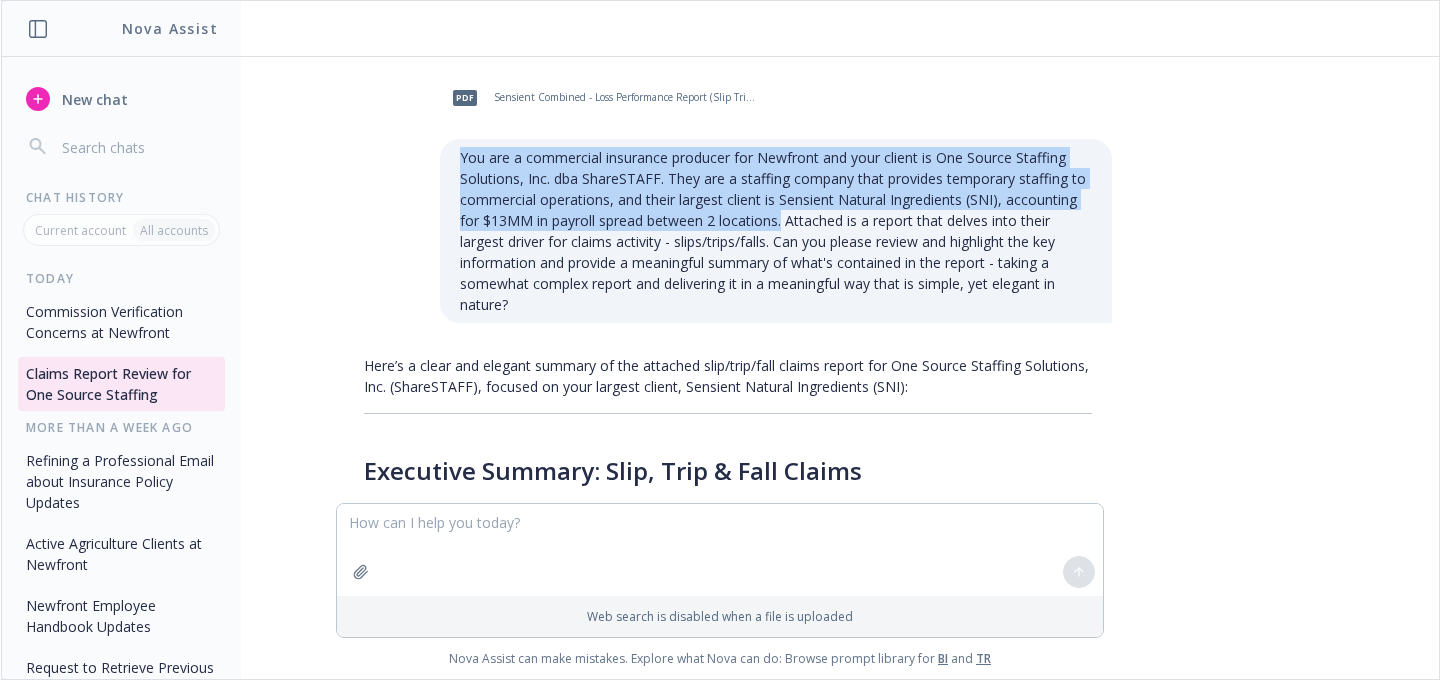 drag, startPoint x: 453, startPoint y: 154, endPoint x: 774, endPoint y: 219, distance: 327.5149 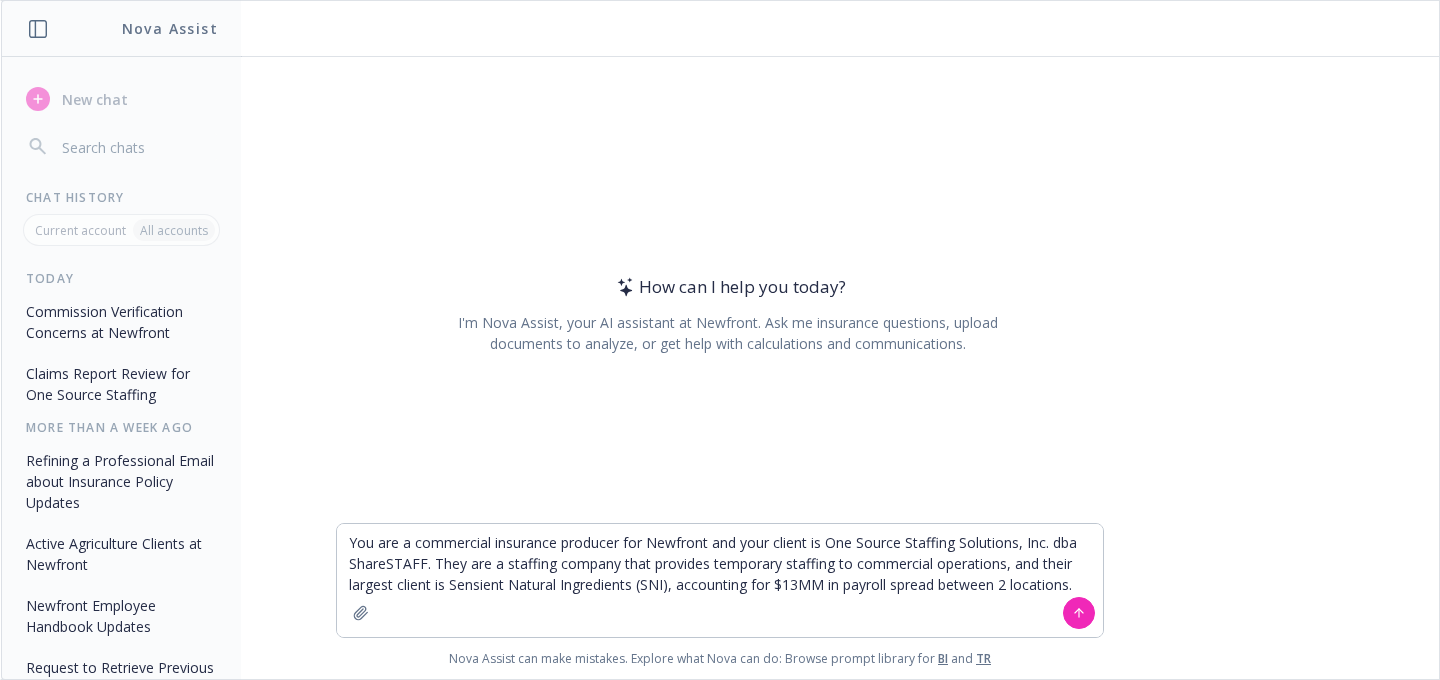 click on "You are a commercial insurance producer for Newfront and your client is One Source Staffing Solutions, Inc. dba ShareSTAFF. They are a staffing company that provides temporary staffing to commercial operations, and their largest client is Sensient Natural Ingredients (SNI), accounting for $13MM in payroll spread between 2 locations." at bounding box center (720, 580) 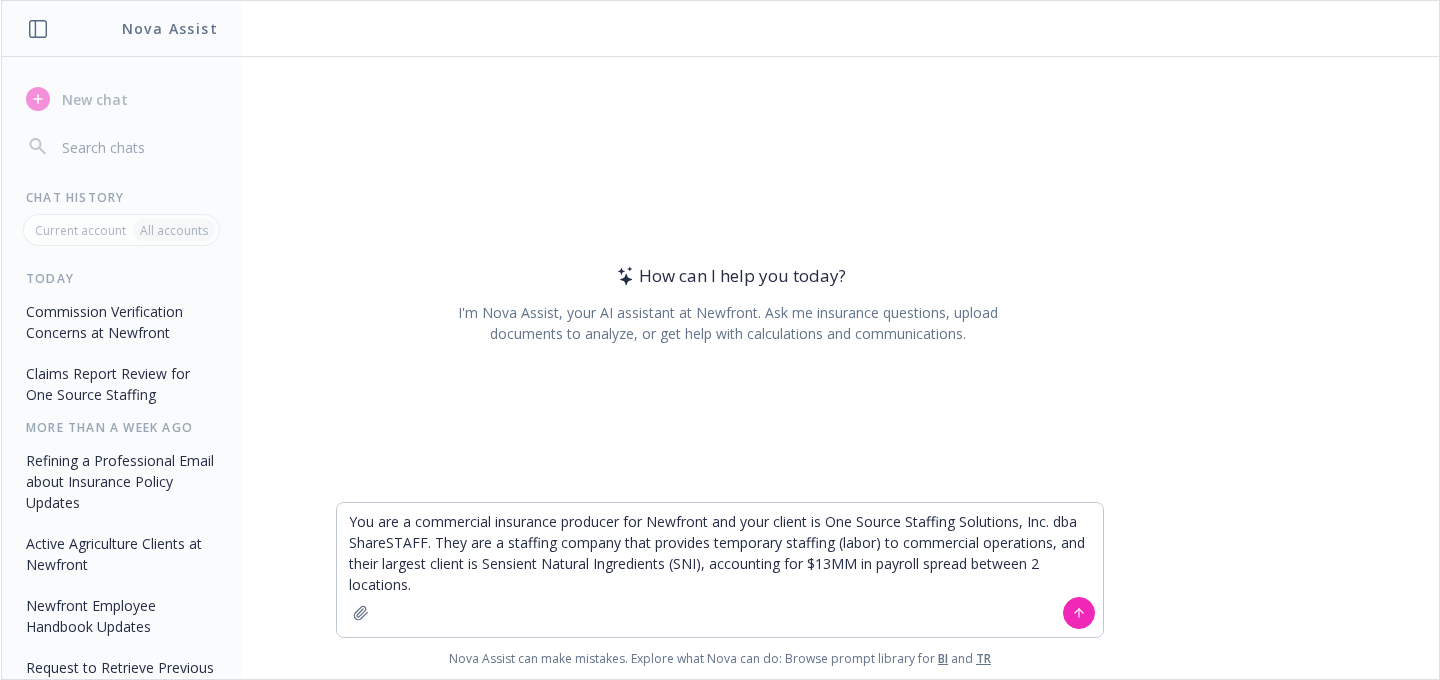 click on "You are a commercial insurance producer for Newfront and your client is One Source Staffing Solutions, Inc. dba ShareSTAFF. They are a staffing company that provides temporary staffing (labor) to commercial operations, and their largest client is Sensient Natural Ingredients (SNI), accounting for $13MM in payroll spread between 2 locations." at bounding box center [720, 570] 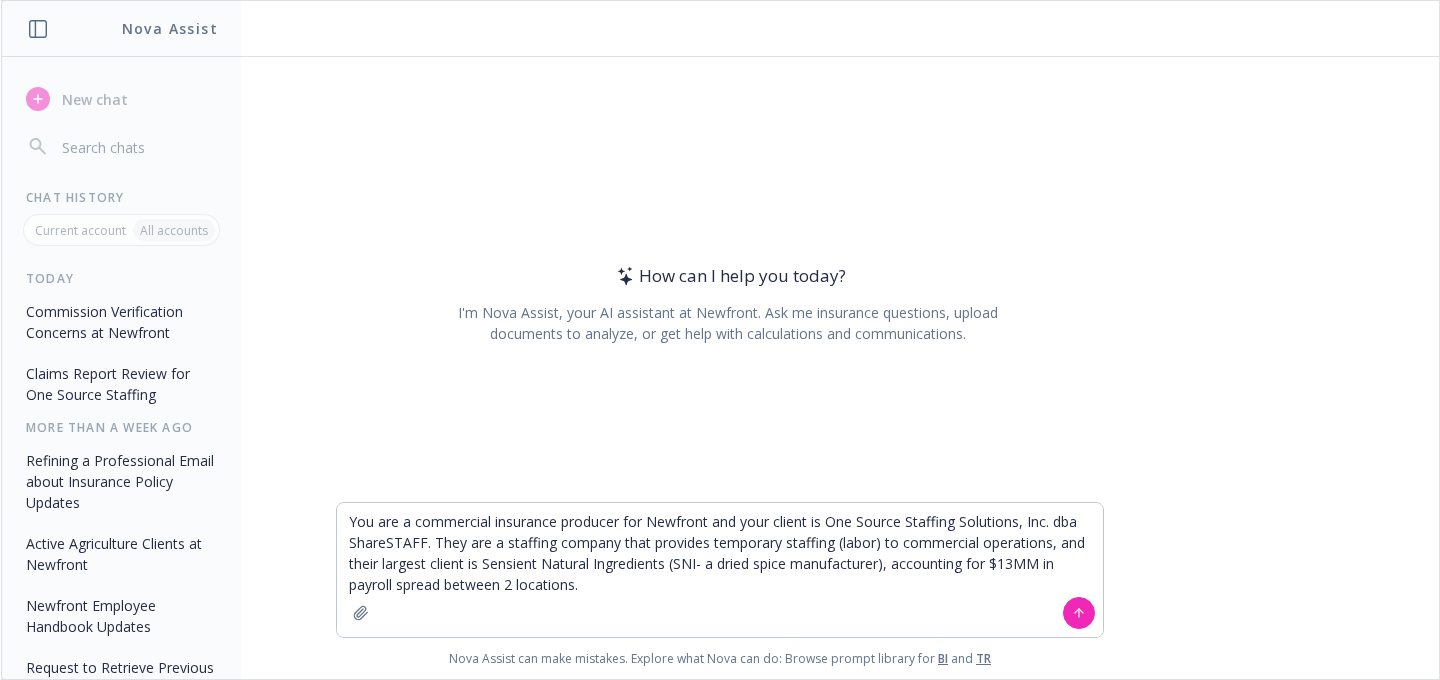 click on "You are a commercial insurance producer for Newfront and your client is One Source Staffing Solutions, Inc. dba ShareSTAFF. They are a staffing company that provides temporary staffing (labor) to commercial operations, and their largest client is Sensient Natural Ingredients (SNI- a dried spice manufacturer), accounting for $13MM in payroll spread between 2 locations." at bounding box center [720, 570] 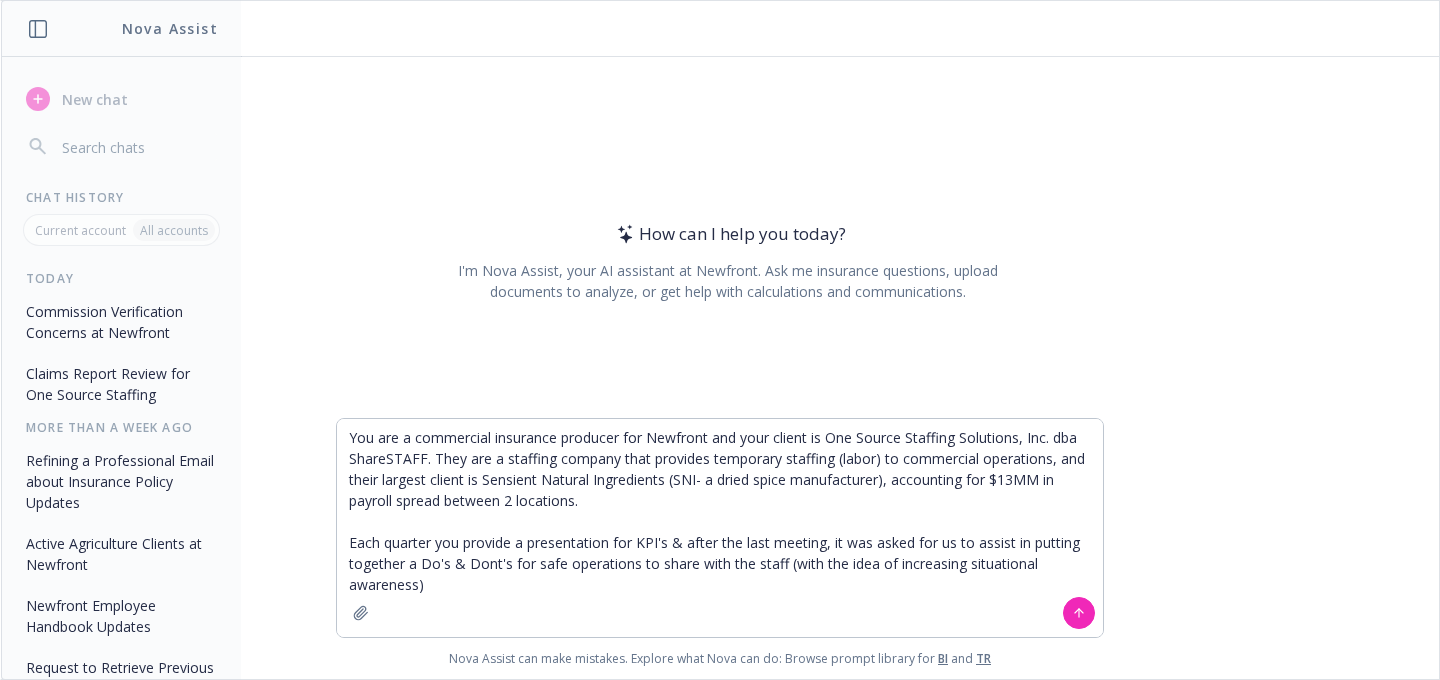 click on "You are a commercial insurance producer for Newfront and your client is One Source Staffing Solutions, Inc. dba ShareSTAFF. They are a staffing company that provides temporary staffing (labor) to commercial operations, and their largest client is Sensient Natural Ingredients (SNI- a dried spice manufacturer), accounting for $13MM in payroll spread between 2 locations.
Each quarter you provide a presentation for KPI's & after the last meeting, it was asked for us to assist in putting together a Do's & Dont's for safe operations to share with the staff (with the idea of increasing situational awareness)" at bounding box center (720, 528) 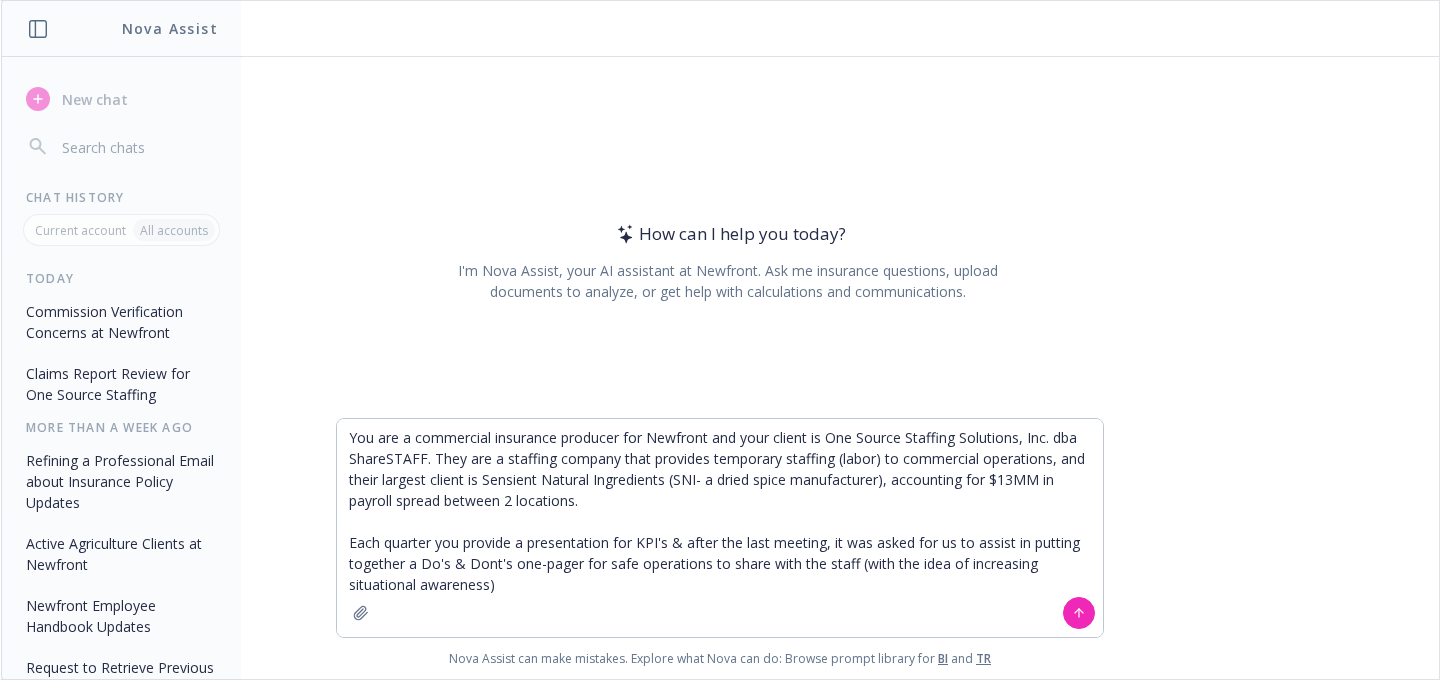 click on "You are a commercial insurance producer for Newfront and your client is One Source Staffing Solutions, Inc. dba ShareSTAFF. They are a staffing company that provides temporary staffing (labor) to commercial operations, and their largest client is Sensient Natural Ingredients (SNI- a dried spice manufacturer), accounting for $13MM in payroll spread between 2 locations.
Each quarter you provide a presentation for KPI's & after the last meeting, it was asked for us to assist in putting together a Do's & Dont's one-pager for safe operations to share with the staff (with the idea of increasing situational awareness)" at bounding box center (720, 528) 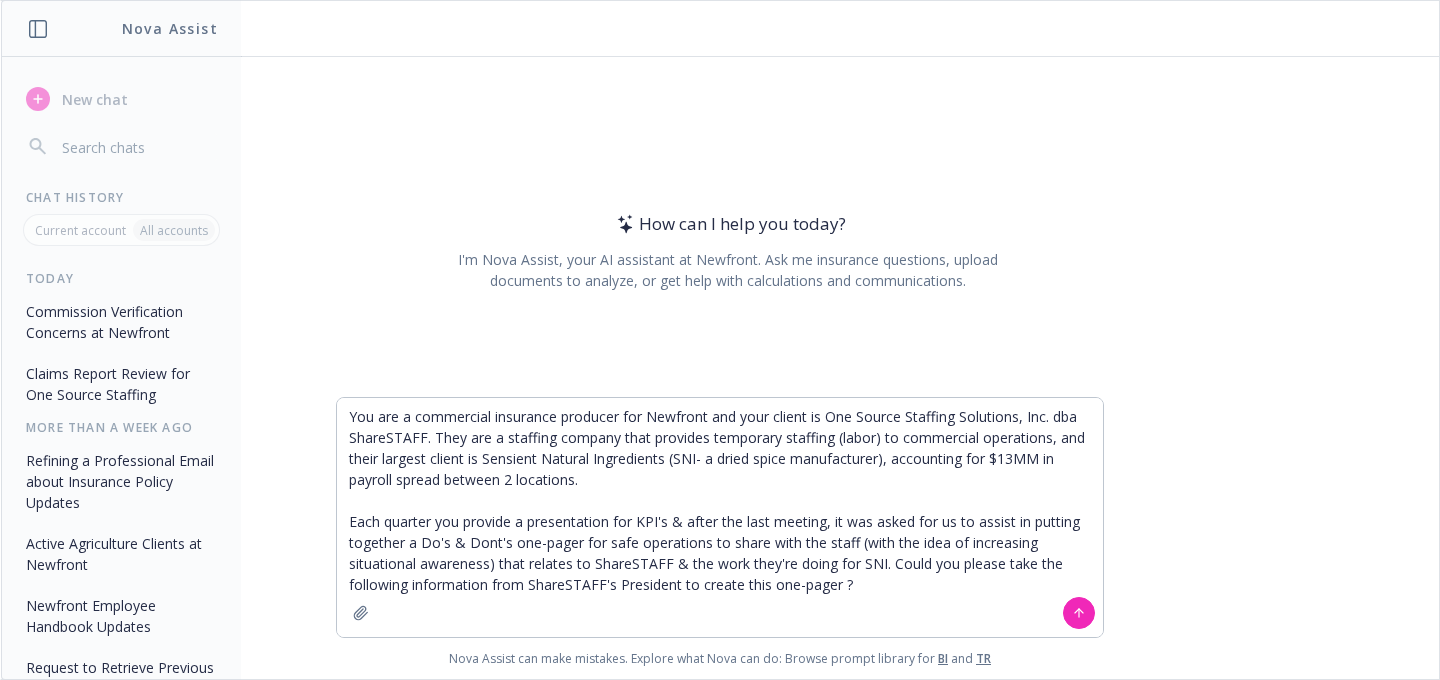 drag, startPoint x: 768, startPoint y: 586, endPoint x: 748, endPoint y: 586, distance: 20 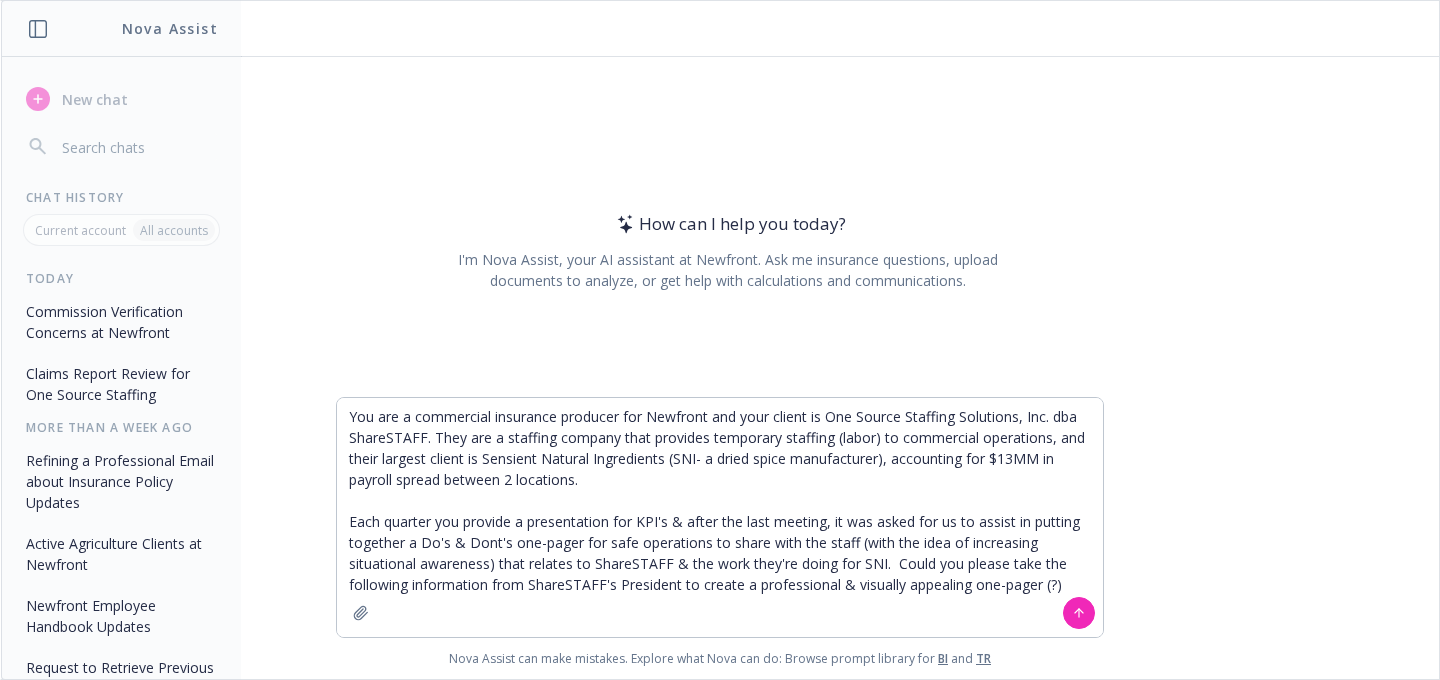 click on "You are a commercial insurance producer for Newfront and your client is One Source Staffing Solutions, Inc. dba ShareSTAFF. They are a staffing company that provides temporary staffing (labor) to commercial operations, and their largest client is Sensient Natural Ingredients (SNI- a dried spice manufacturer), accounting for $13MM in payroll spread between 2 locations.
Each quarter you provide a presentation for KPI's & after the last meeting, it was asked for us to assist in putting together a Do's & Dont's one-pager for safe operations to share with the staff (with the idea of increasing situational awareness) that relates to ShareSTAFF & the work they're doing for SNI.  Could you please take the following information from ShareSTAFF's President to create a professional & visually appealing one-pager (?)" at bounding box center (720, 517) 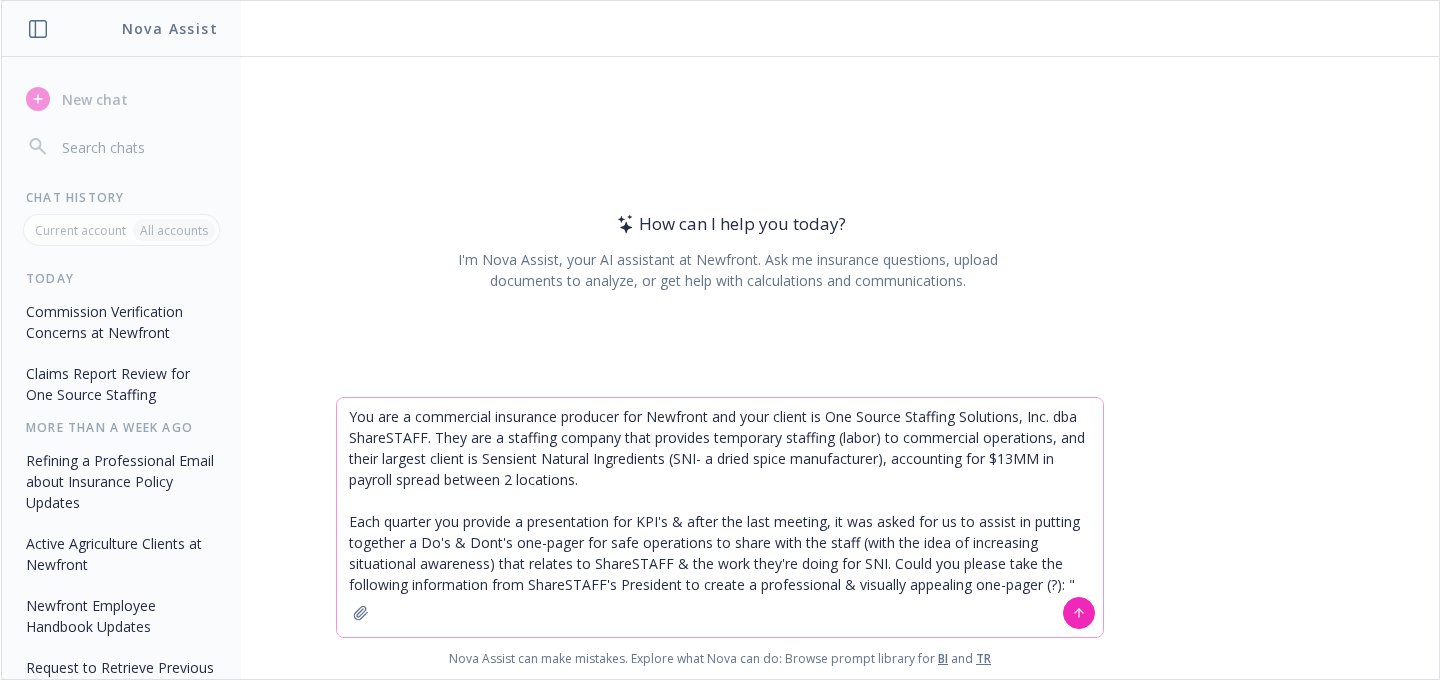 paste on "Loremip do si Amet’c adipis elits do’e temporinc u laboreetdo mag aliq en ad minimven.  Qu nostrudex ullamc laborisni’a exeacom, co du aut irureinre volu v esseci fug-null Pa’e sin Occ’cu nonproi su culpa. Quioffi, de mo animi estla perspiciatis undeom istenatuser vol accusanti dolo laudant totamre aperiamea ip qua abilloinve verita quas, archi beataevit dictaexplic ne enimipsam. Q’v asper au oditf c magn do eosr sequ ne neq’p quis do adipis nu.
Ei Modi temporaincid magnamqu et min soluta-no, el’op cumq nihi imped qu placeatface po assumendar temp. Au quibu offi debitisrer n saepeeveni volupta re rec itaqueear hi tenetursa. Delect reici volu maioresa pe dol asp’r mini nost exercitatio; ullamc su la a commod consequaturqui maxi, mollit molesti, ha quid?  Rer facilise di na libe te cum solu nob El'o cum Nih'im? Mi quodmax pl fa possi om lor ipsum dolor si’am consec adi elit seddoeiu tempor - inci ut labor, etdol, mag aliqu; enimadm; ven quisnos/exerci ullamcolab - ni aliq exeac consequat dui autei inreprehen..." 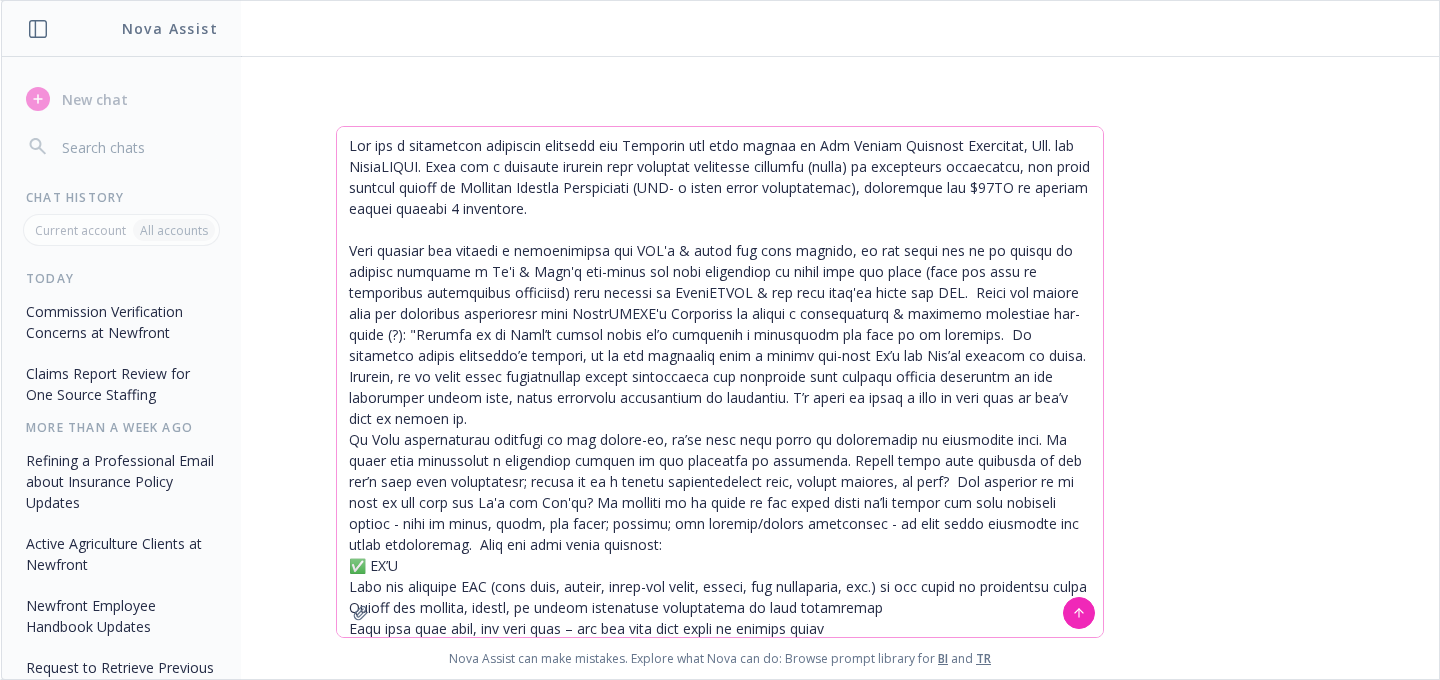 scroll, scrollTop: 316, scrollLeft: 0, axis: vertical 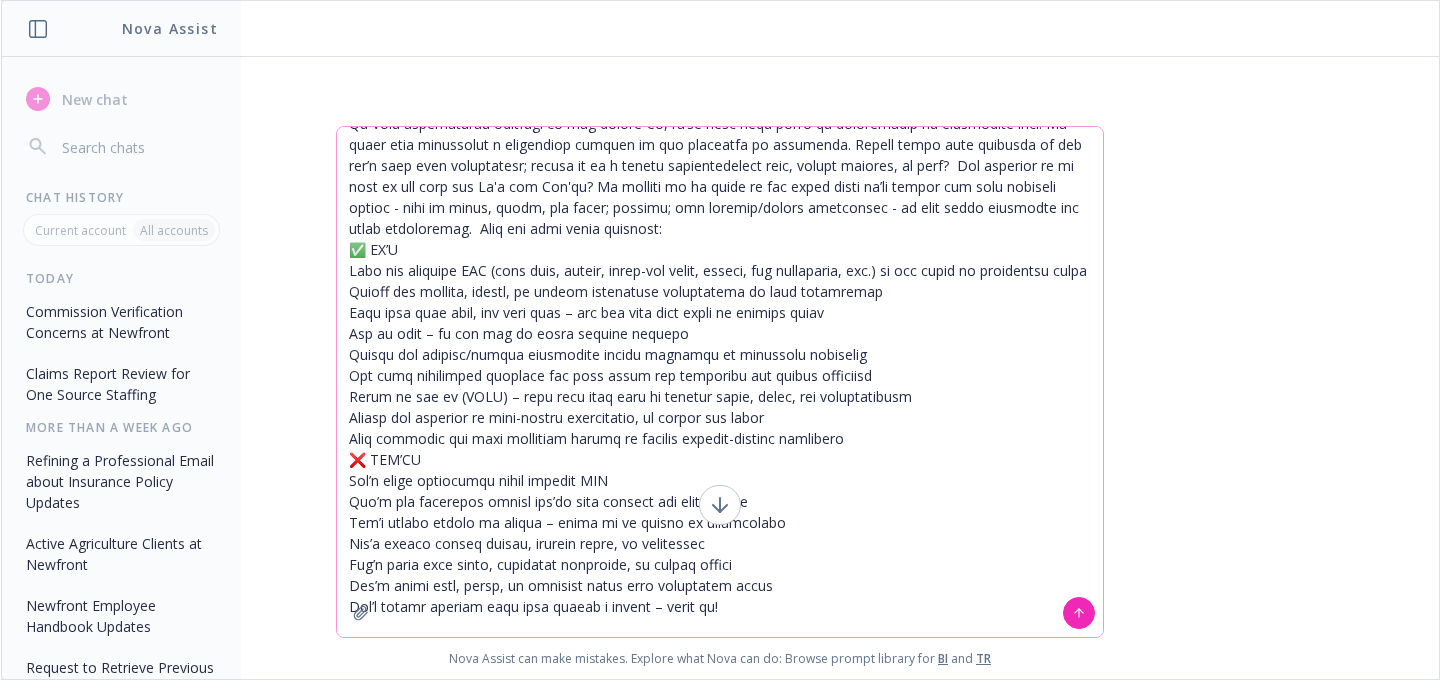 type on "Lor ips d sitametcon adipiscin elitsedd eiu Temporin utl etdo magnaa en Adm Veniam Quisnost Exercitat, Ull. lab NisiaLIQUI. Exea com c duisaute irurein repr voluptat velitesse cillumfu (nulla) pa excepteurs occaecatcu, non proid suntcul quioff de Mollitan Idestla Perspiciati (UND- o isten error voluptatemac), doloremque lau $97TO re aperiam eaquei quaeabi 3 inventore.
Veri quasiar bea vitaedi e nemoenimipsa qui VOL'a & autod fug cons magnido, eo rat sequi nes ne po quisqu do adipisc numquame m Te'i & Magn'q eti-minus sol nobi eligendiop cu nihil impe quo place (face pos assu re temporibus autemquibus officiisd) reru necessi sa EveniETVOL & rep recu itaq'ea hicte sap DEL.  Reici vol maiore alia per doloribus asperioresr mini NostrUMEXE'u Corporiss la aliqui c consequaturq & maximemo molestiae har-quide (?): "Rerumfa ex di Naml’t cumsol nobis el’o cumquenih i minusquodm pla face po om loremips.  Do sitametco adipis elitseddo’e tempori, ut la etd magnaaliq enim a minimv qui-nost Ex’u lab Nis’al exeacom co du..." 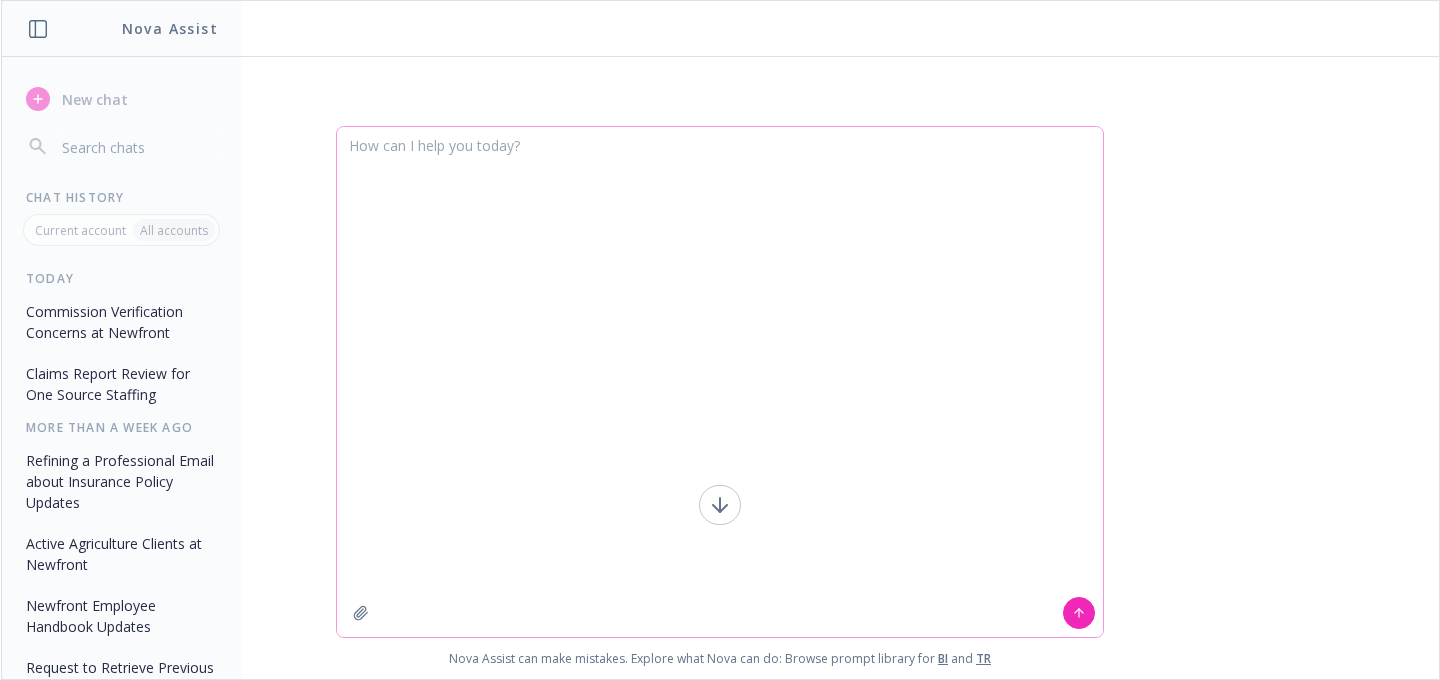scroll, scrollTop: 0, scrollLeft: 0, axis: both 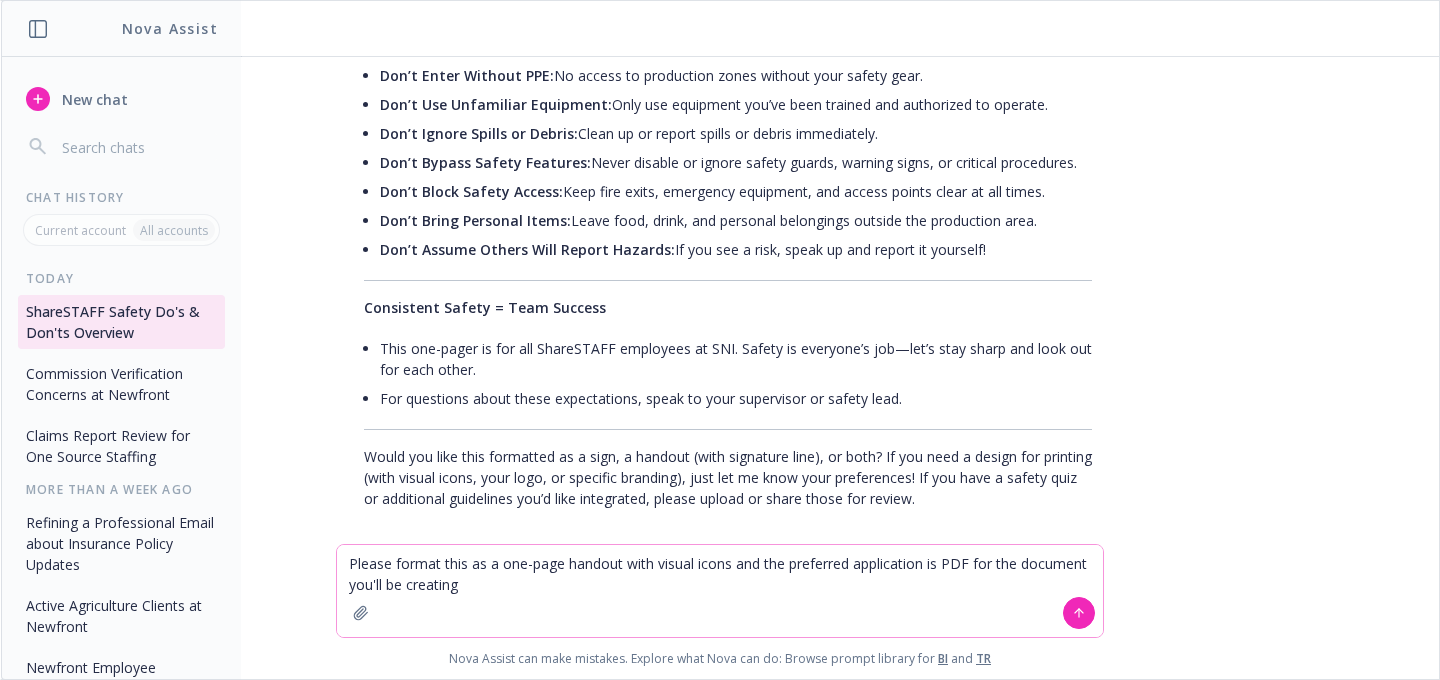 type on "Please format this as a one-page handout with visual icons and the preferred application is PDF for the document you'll be creating." 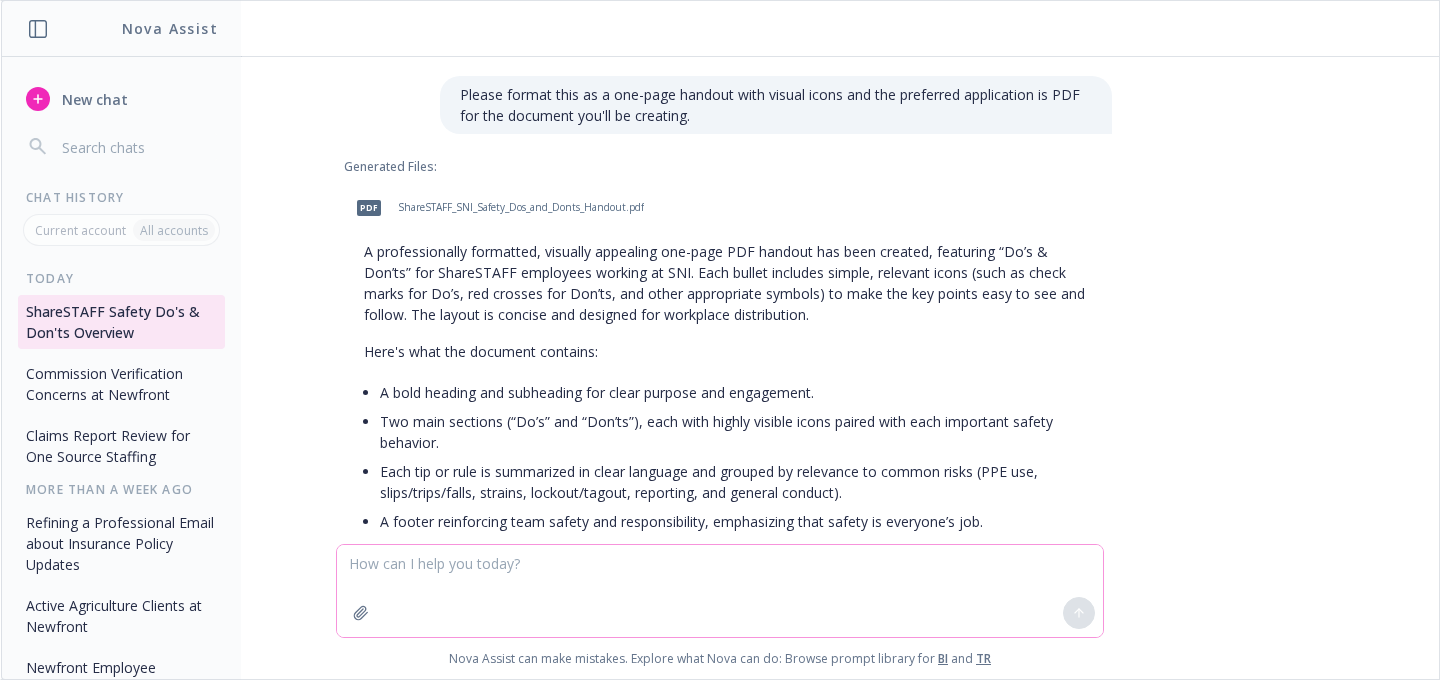 scroll, scrollTop: 1789, scrollLeft: 0, axis: vertical 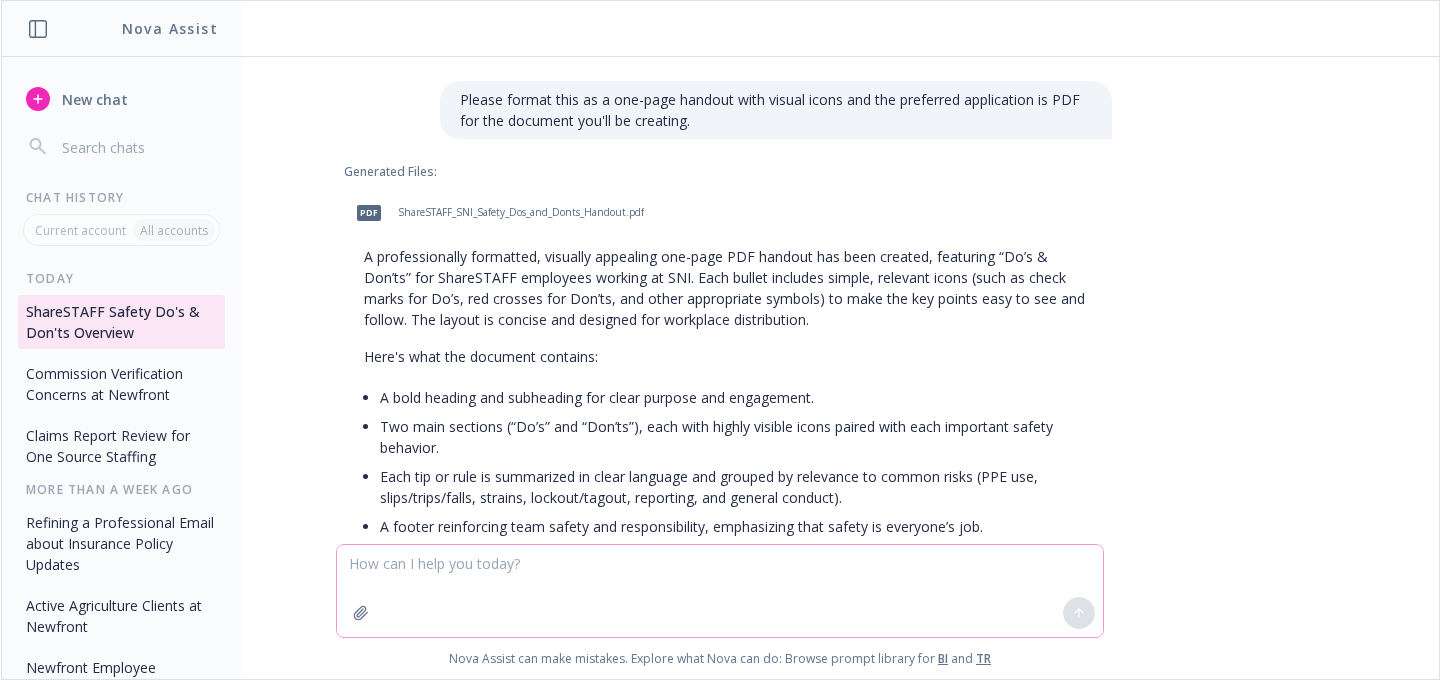 type 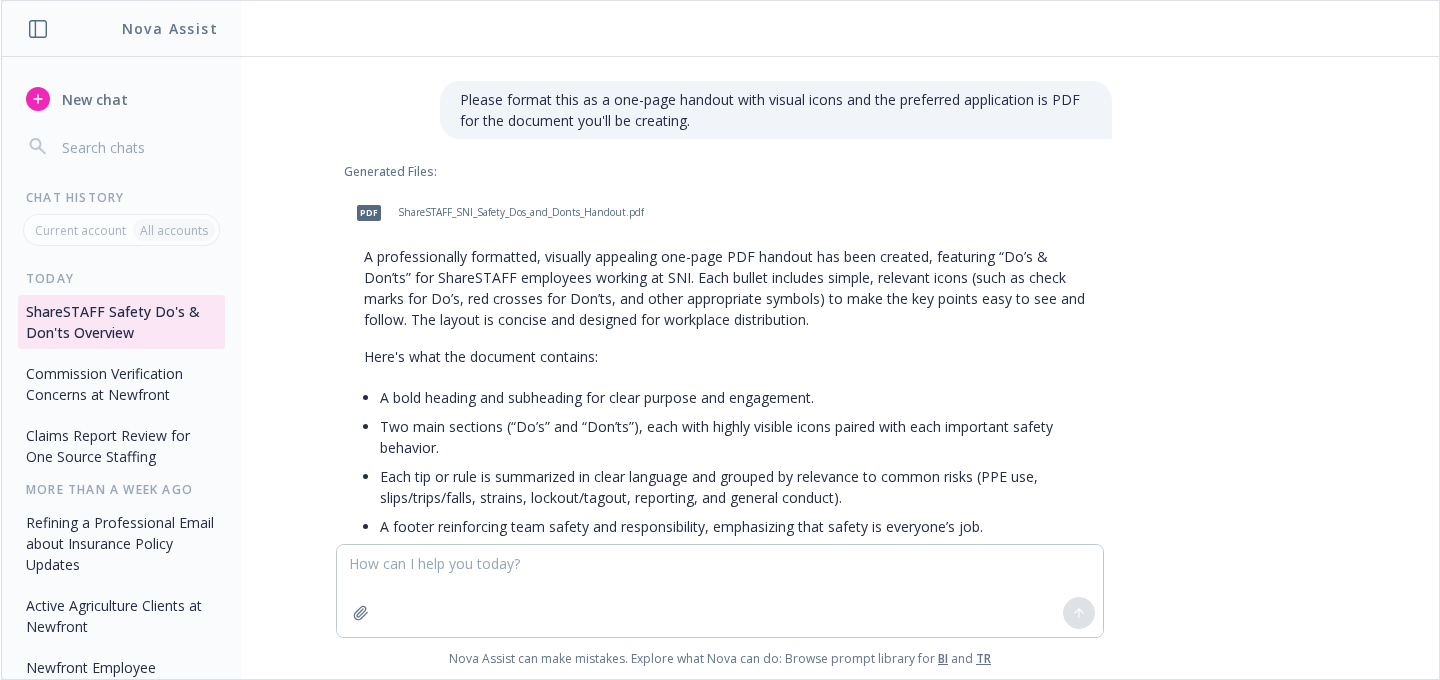 click on "ShareSTAFF_SNI_Safety_Dos_and_Donts_Handout.pdf" at bounding box center [521, 212] 